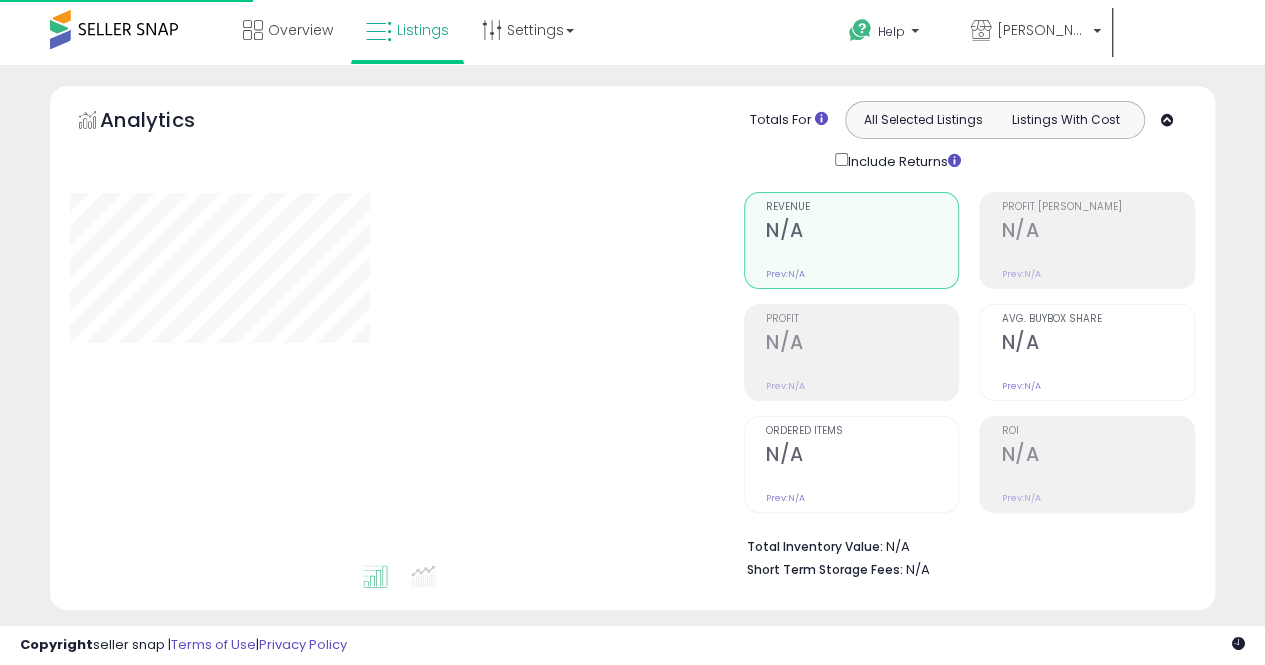 scroll, scrollTop: 574, scrollLeft: 0, axis: vertical 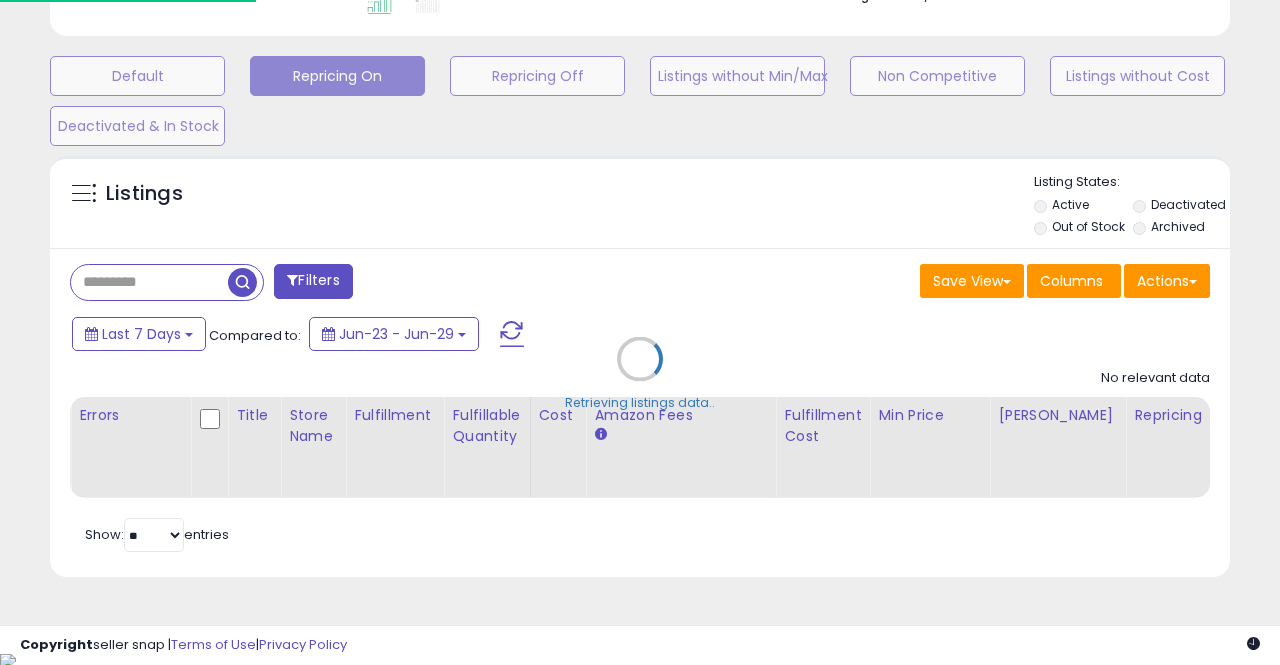 type on "**********" 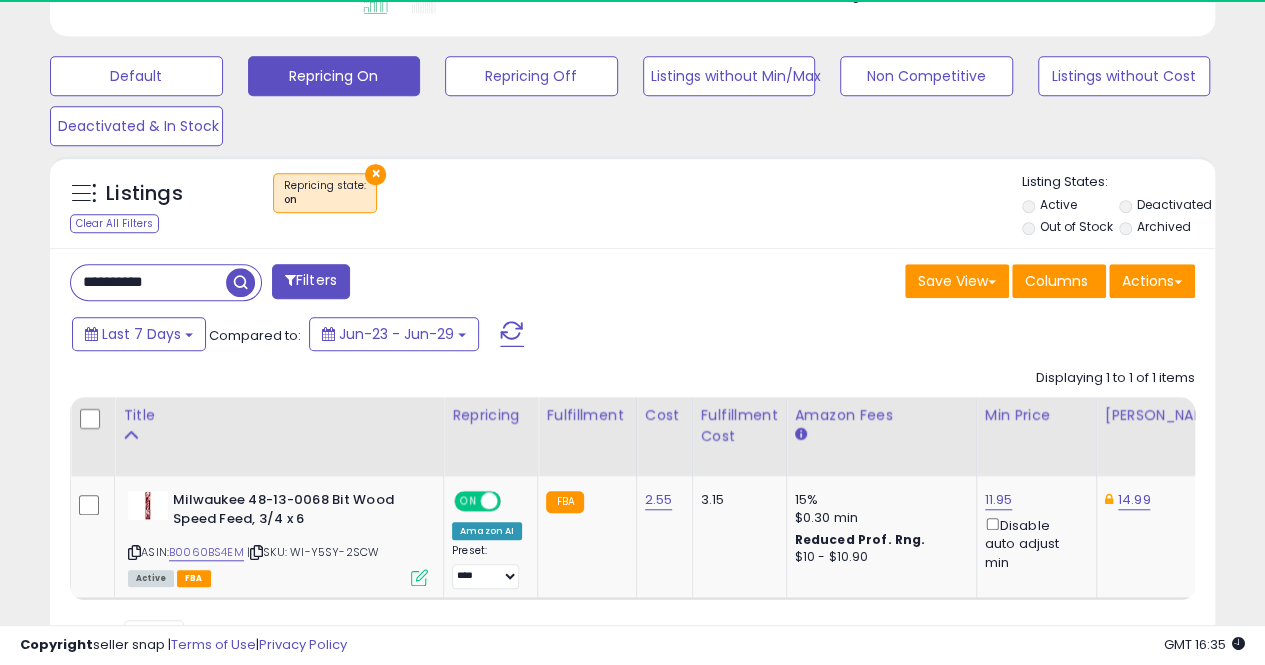 scroll, scrollTop: 999590, scrollLeft: 999326, axis: both 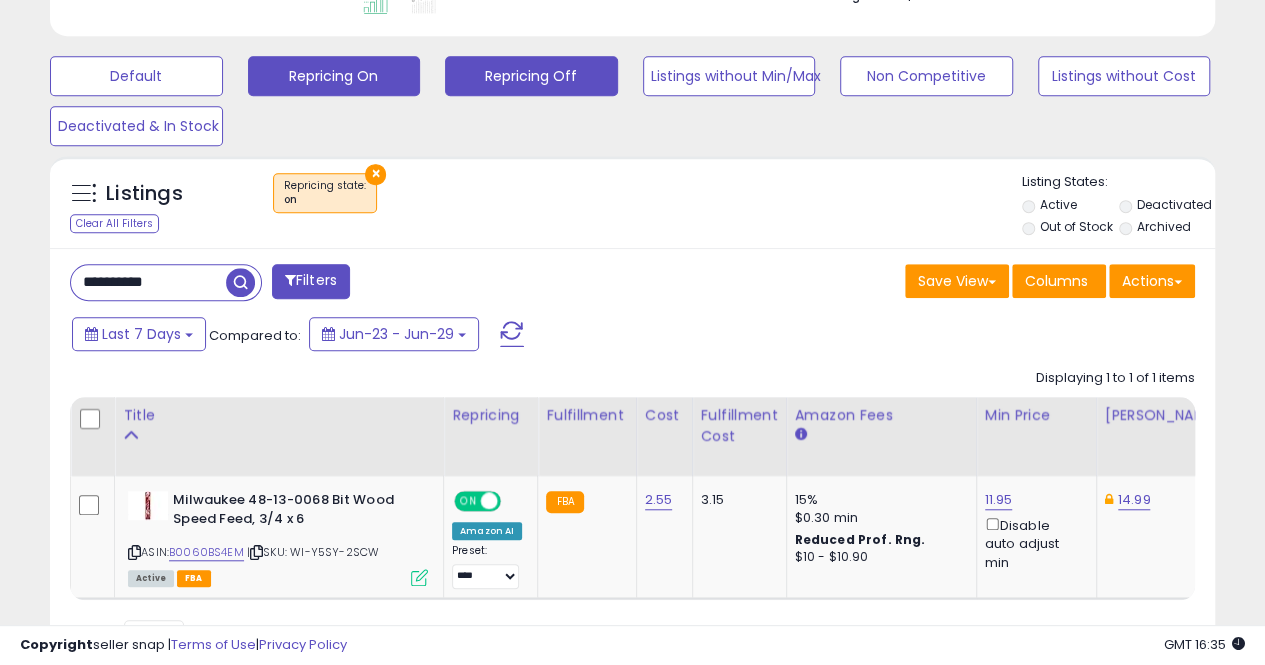 click on "Repricing Off" at bounding box center (136, 76) 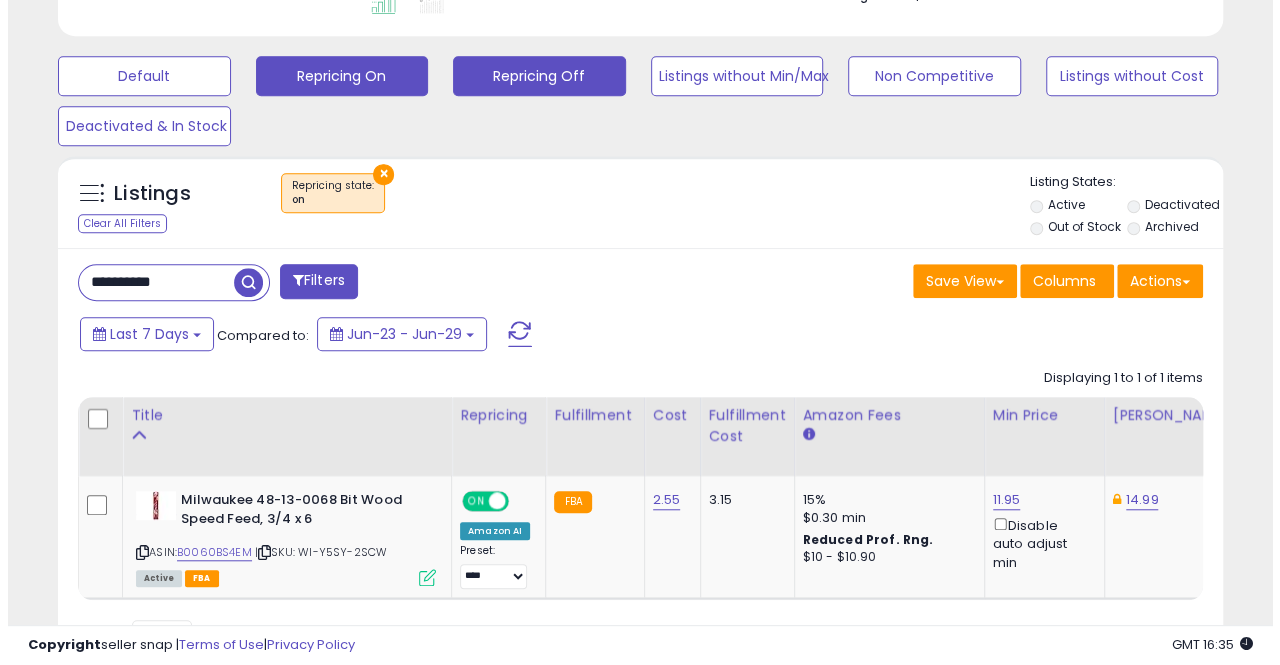 scroll, scrollTop: 553, scrollLeft: 0, axis: vertical 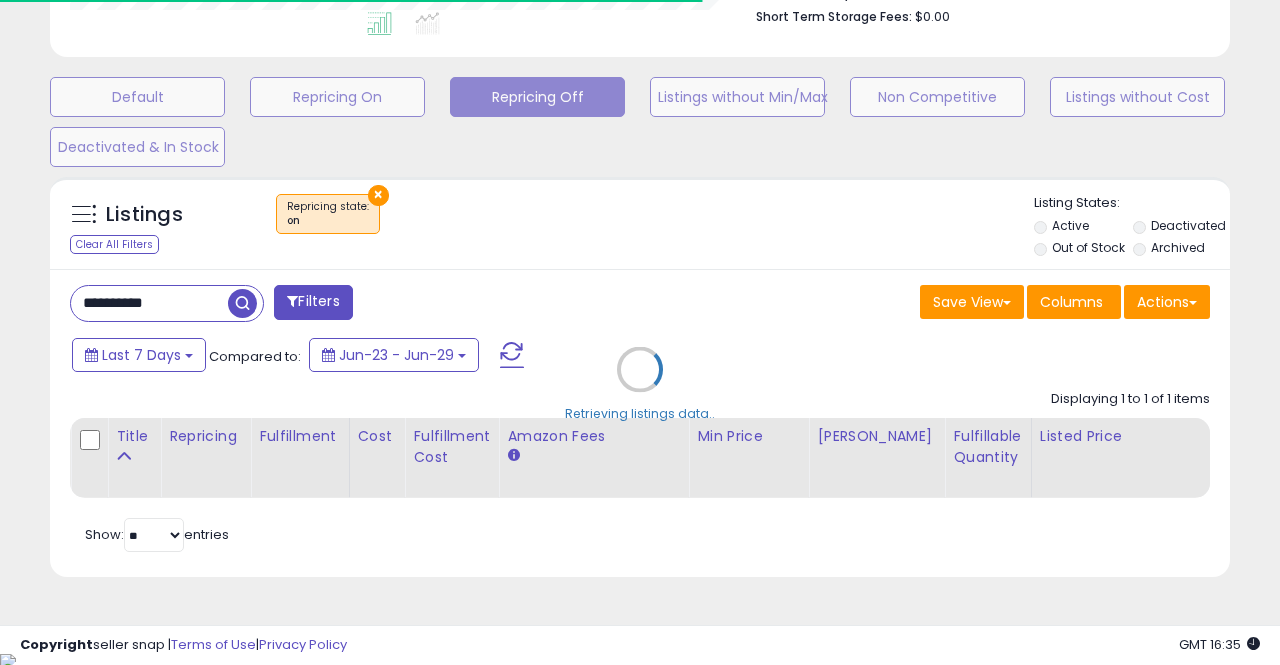 type 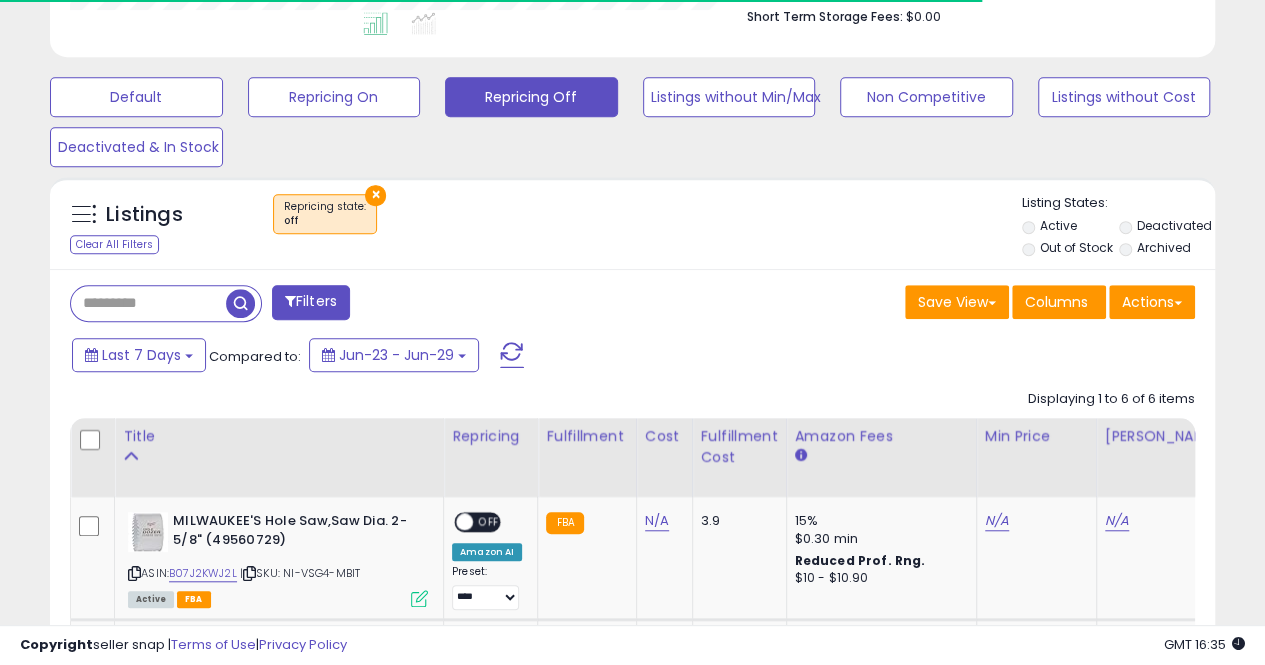 scroll, scrollTop: 410, scrollLeft: 674, axis: both 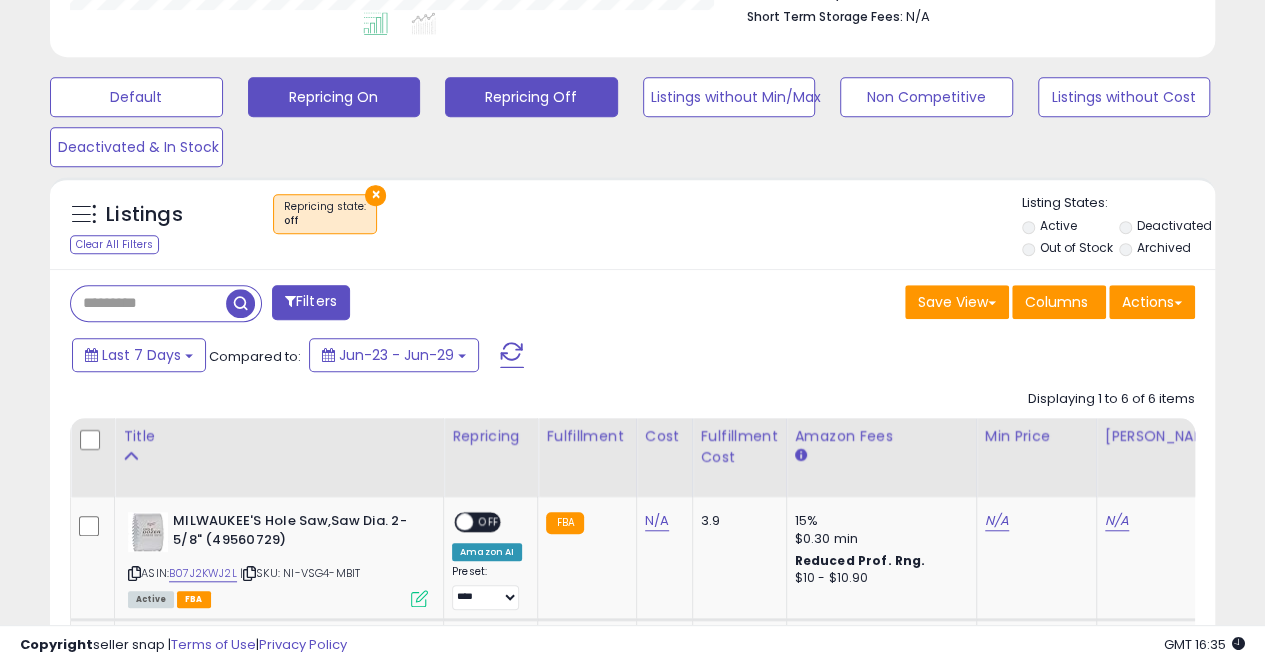 click on "Repricing On" at bounding box center [136, 97] 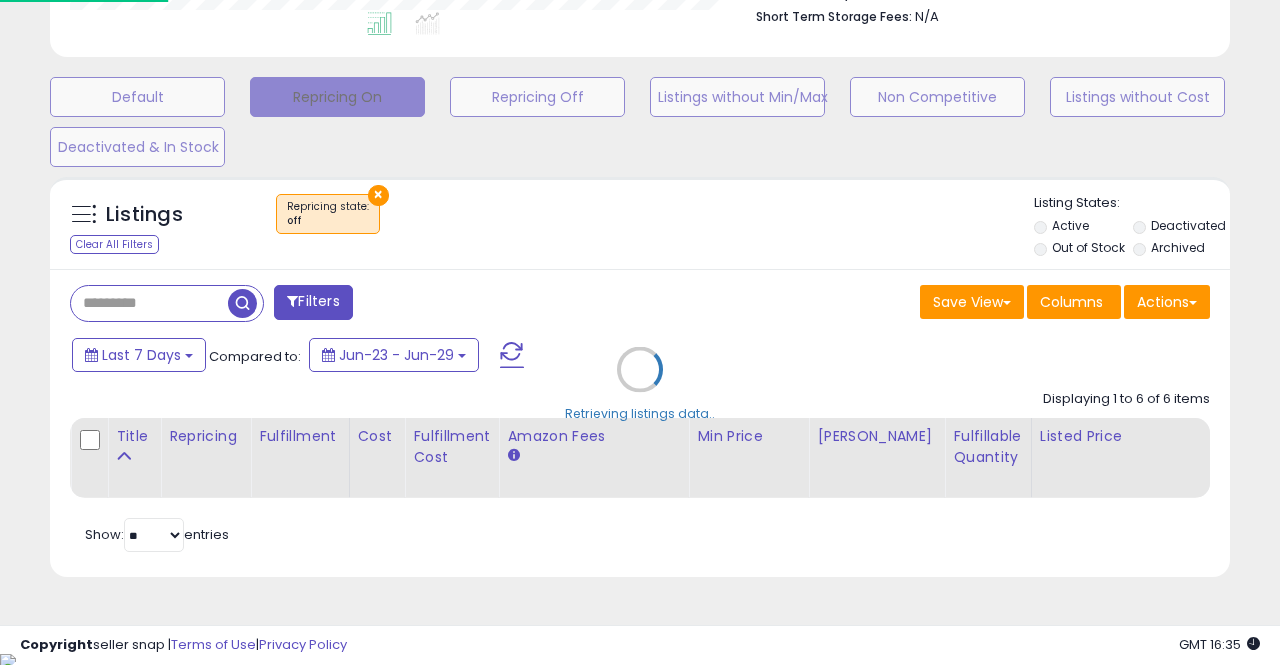 scroll, scrollTop: 999590, scrollLeft: 999317, axis: both 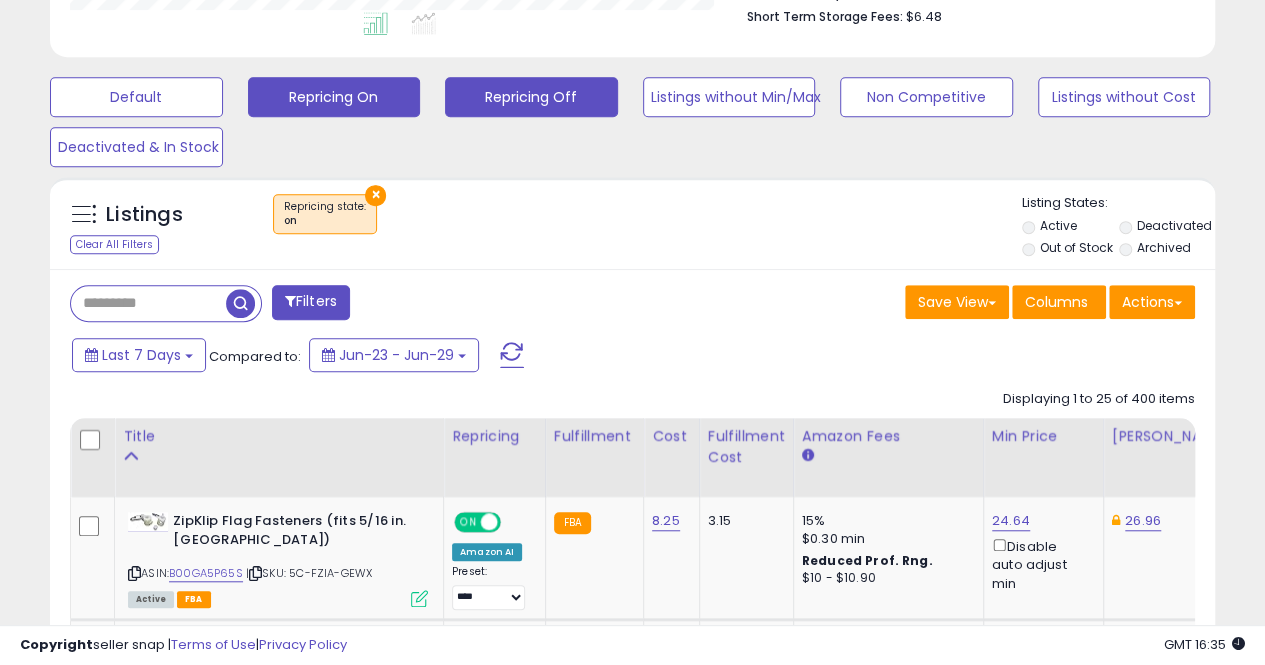 click on "Repricing Off" at bounding box center (136, 97) 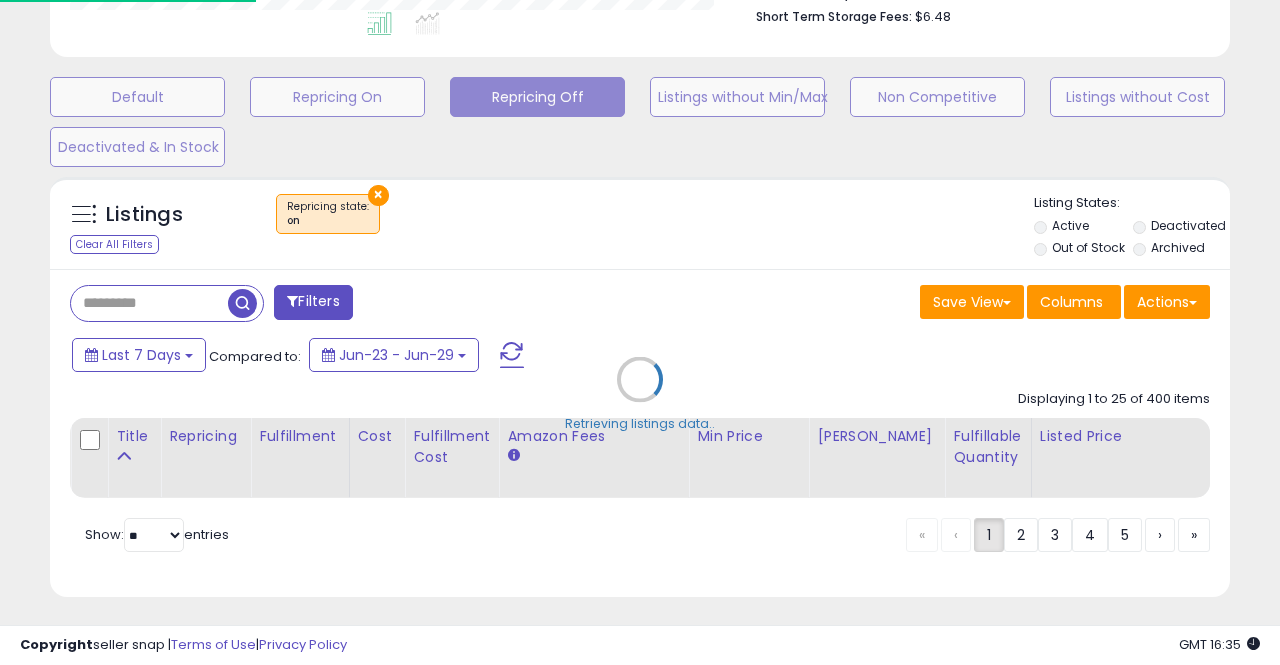 scroll, scrollTop: 999590, scrollLeft: 999317, axis: both 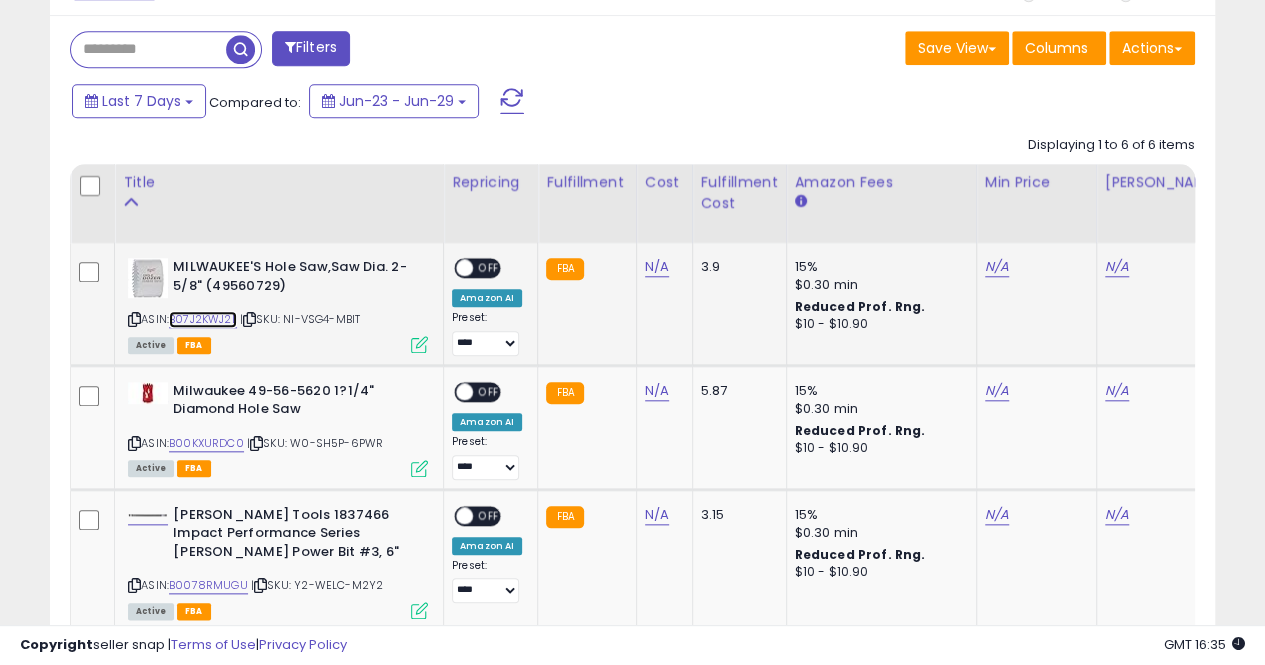click on "B07J2KWJ2L" at bounding box center [203, 319] 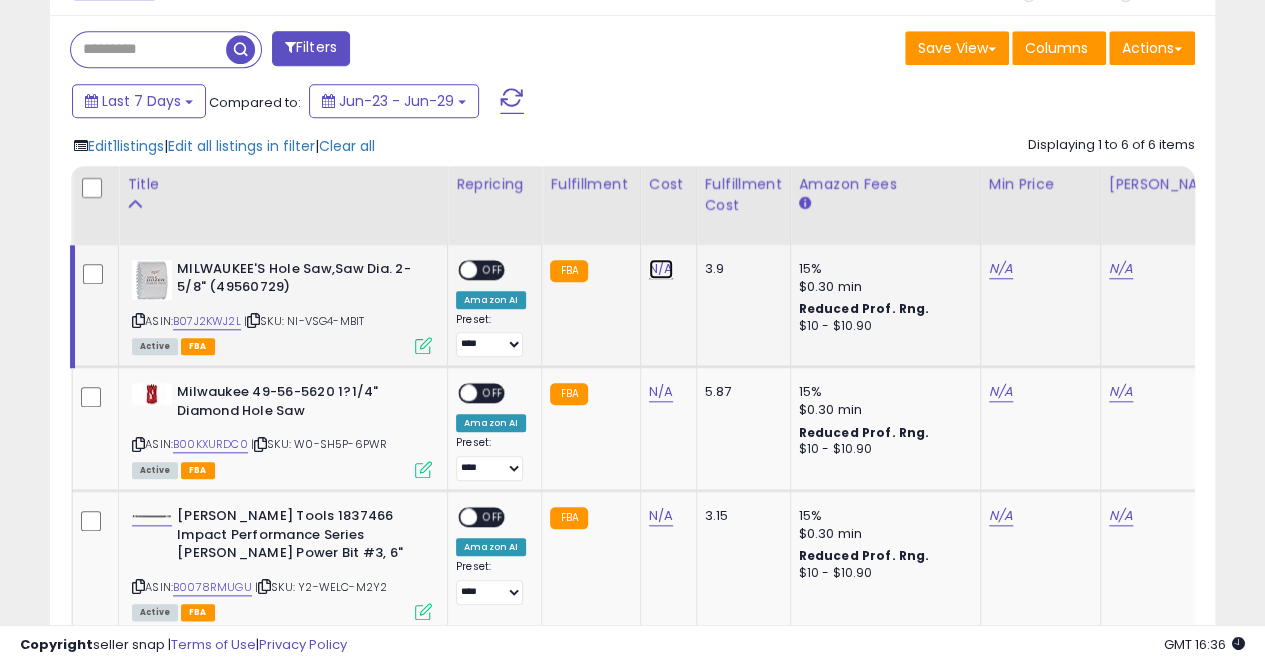 click on "N/A" at bounding box center [661, 269] 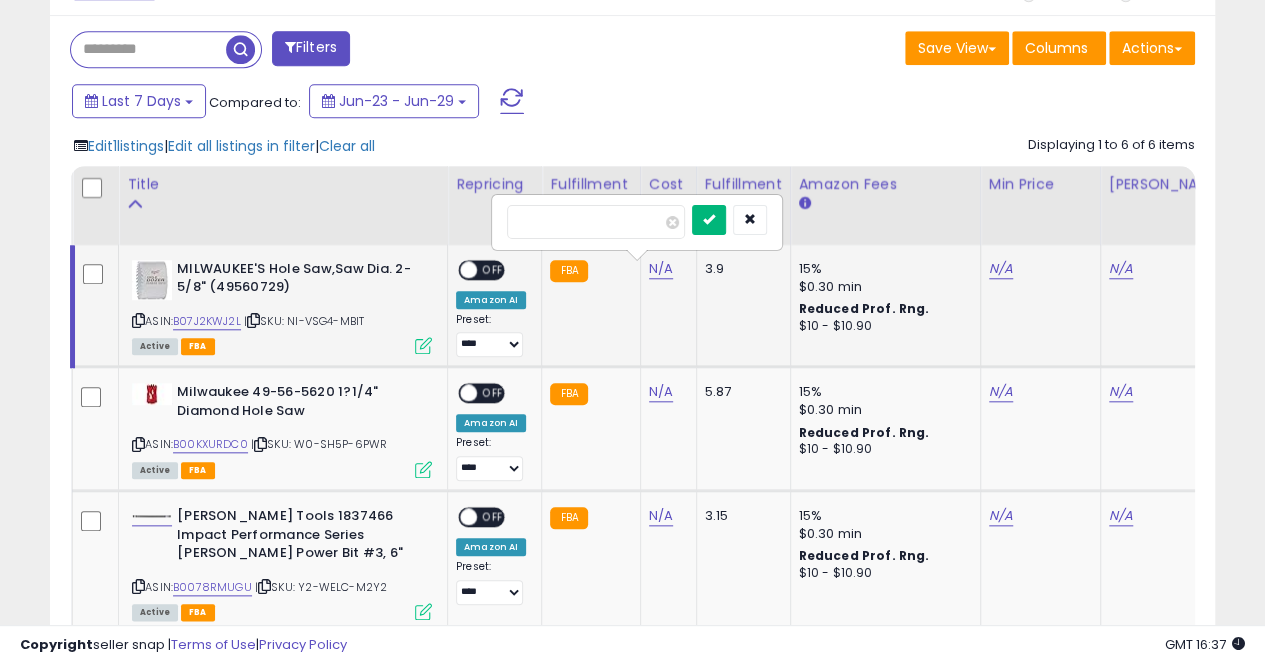 type on "****" 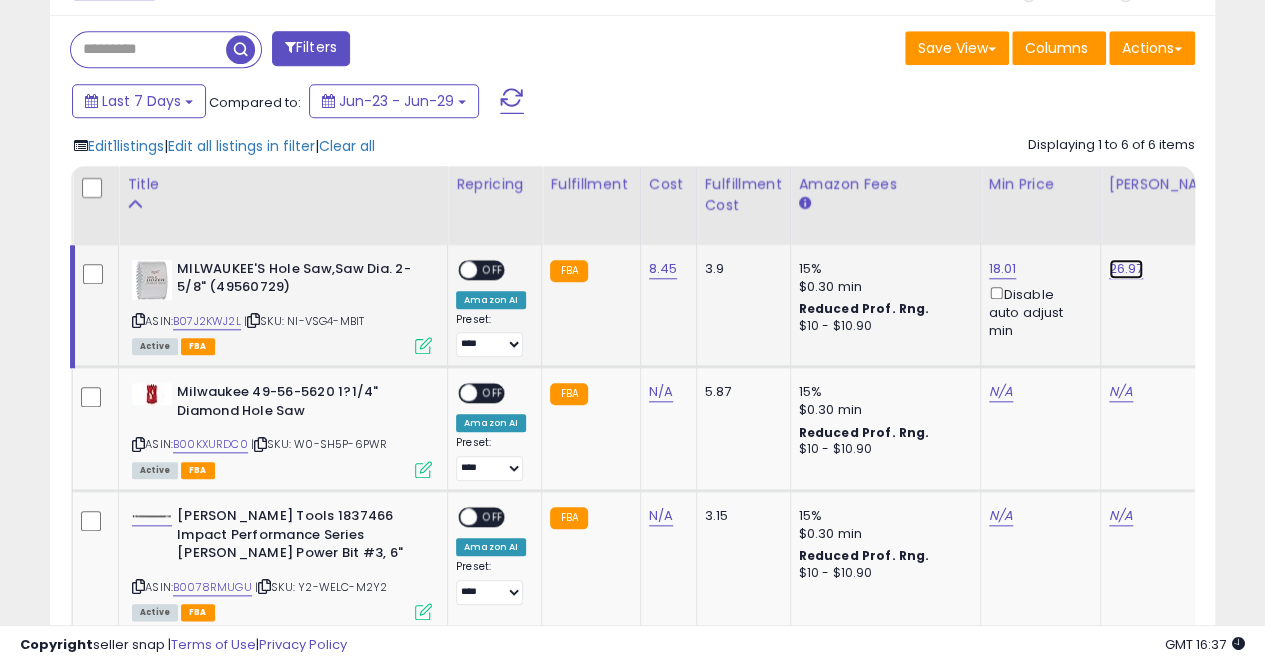 click on "26.97" at bounding box center (1126, 269) 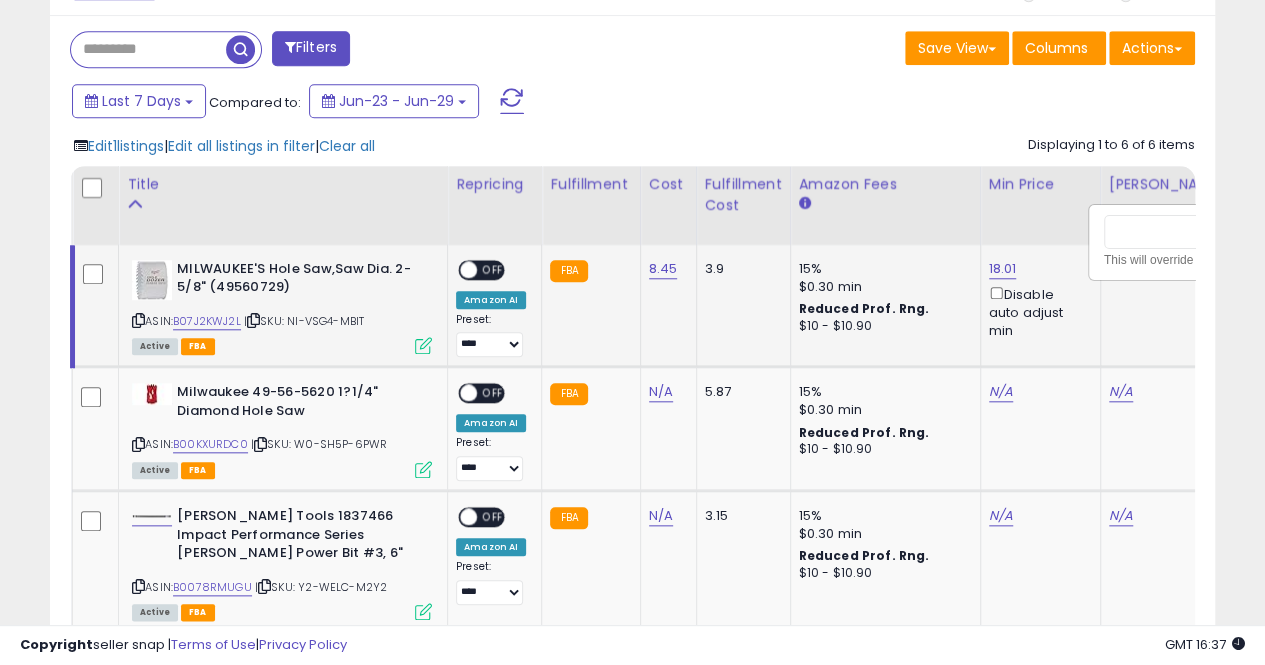 scroll, scrollTop: 0, scrollLeft: 122, axis: horizontal 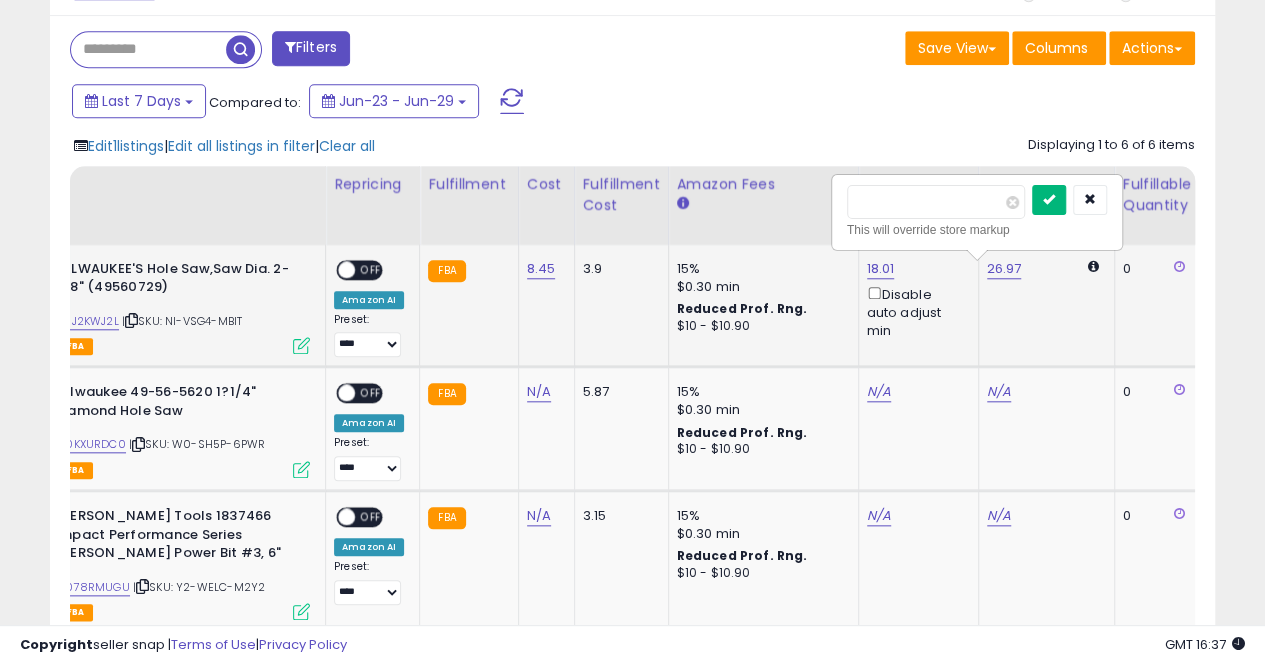 type on "*****" 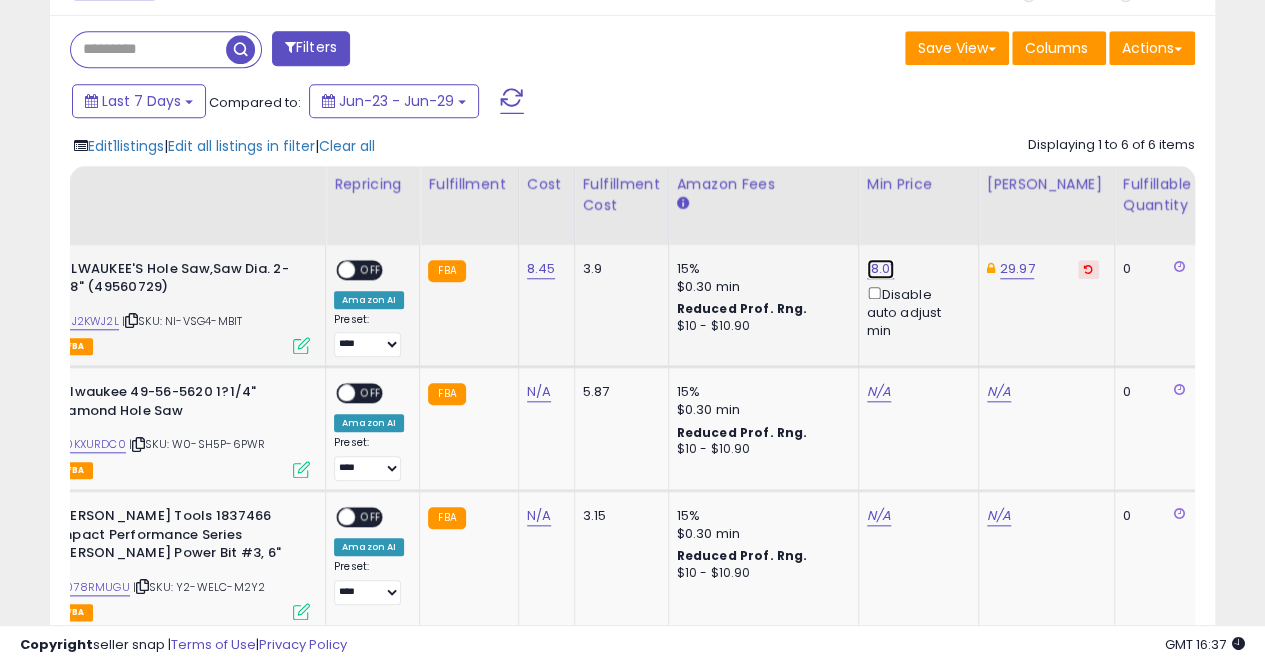 click on "18.01" at bounding box center (881, 269) 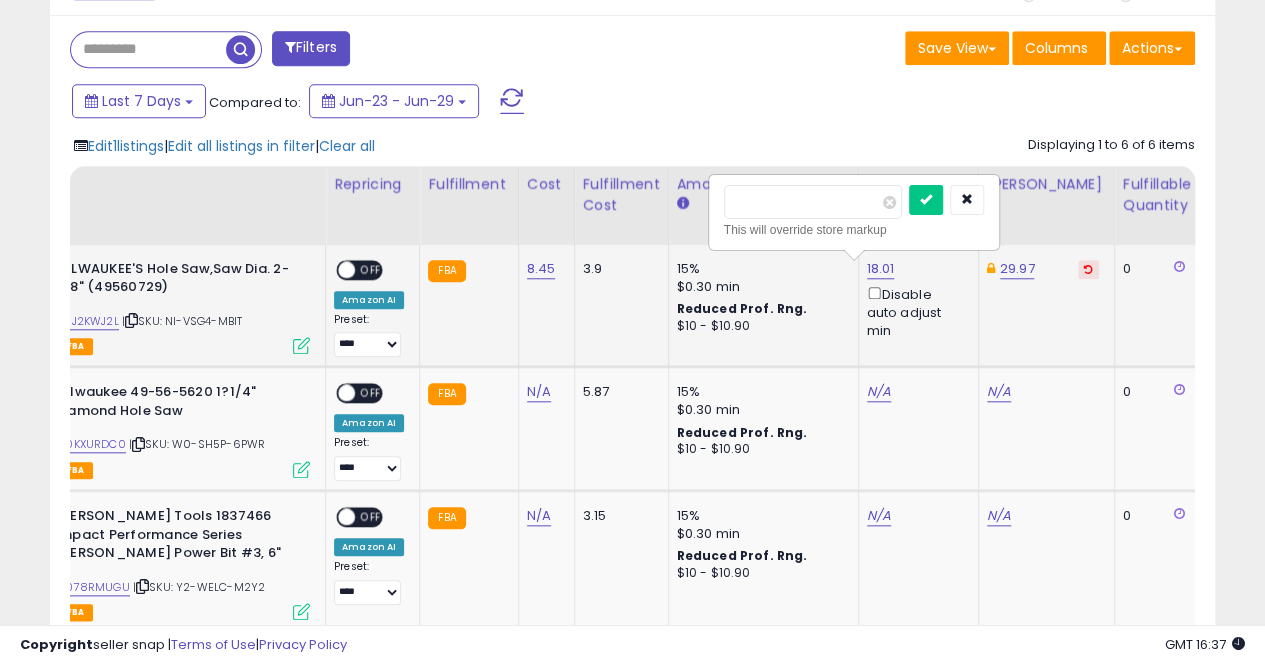 type on "*" 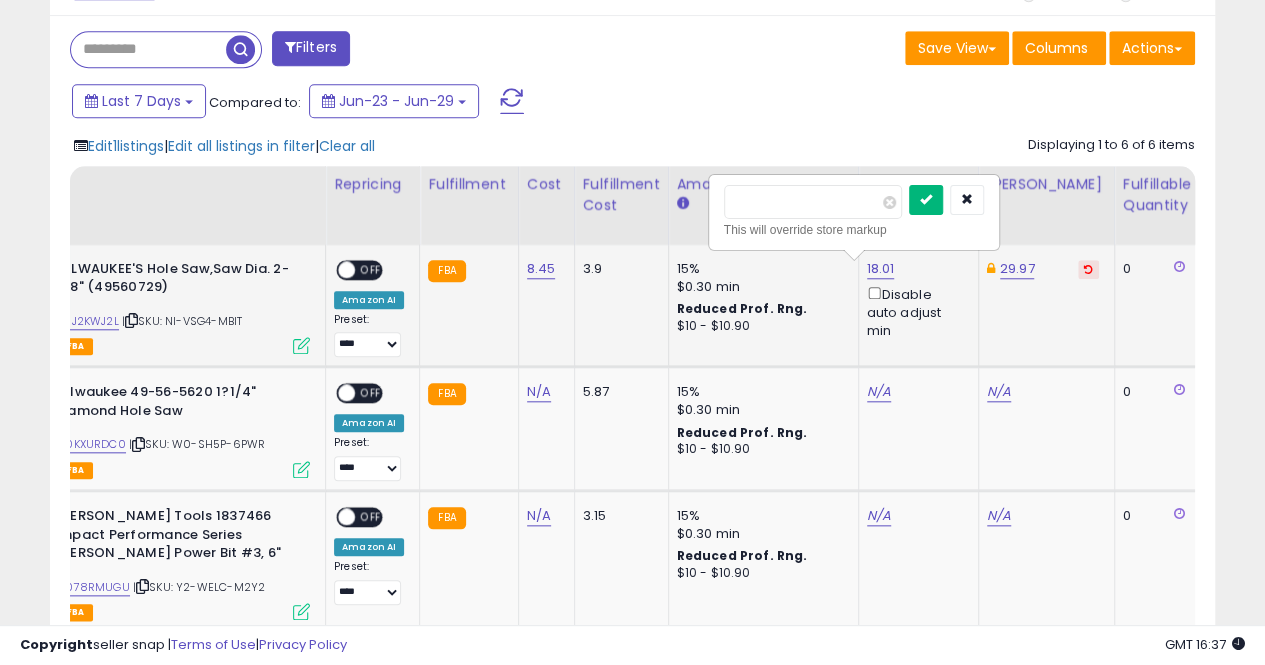 type on "*****" 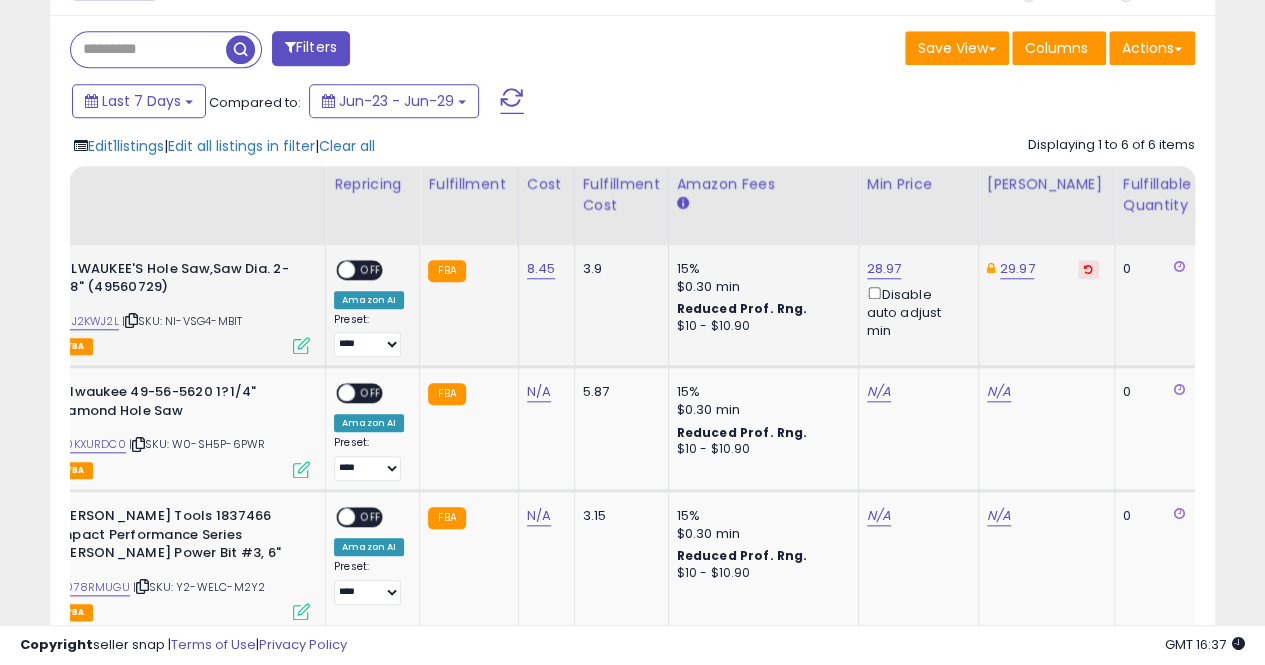click at bounding box center (346, 269) 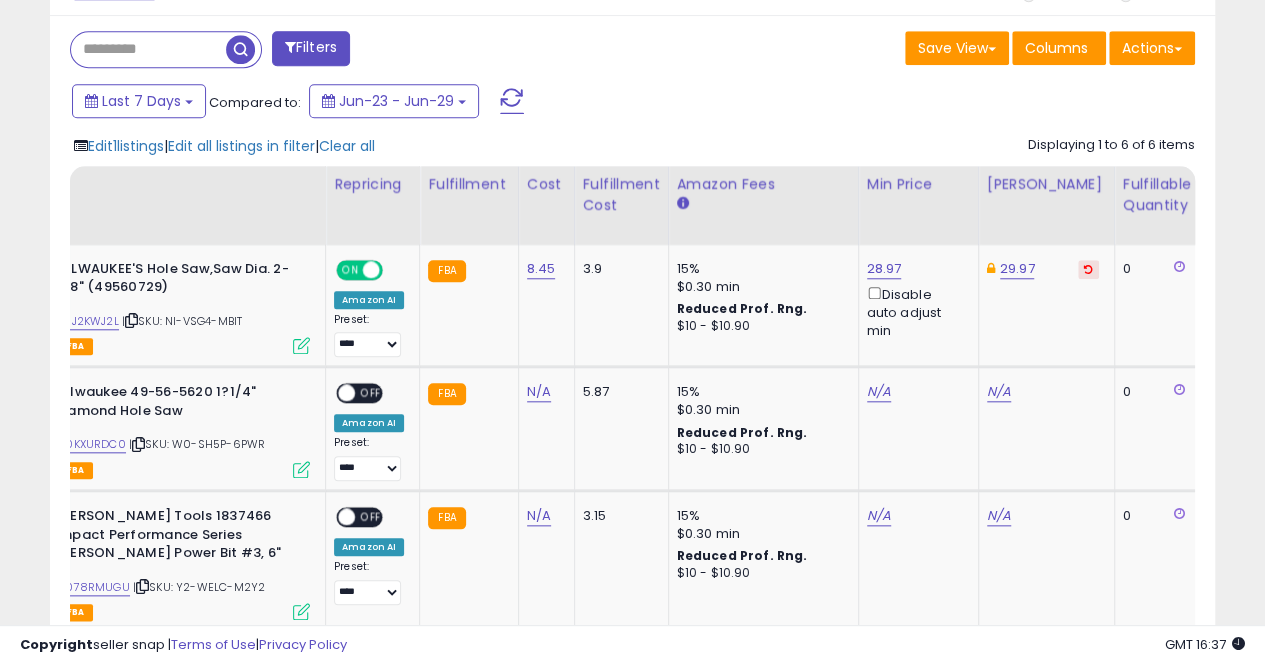 scroll, scrollTop: 0, scrollLeft: 64, axis: horizontal 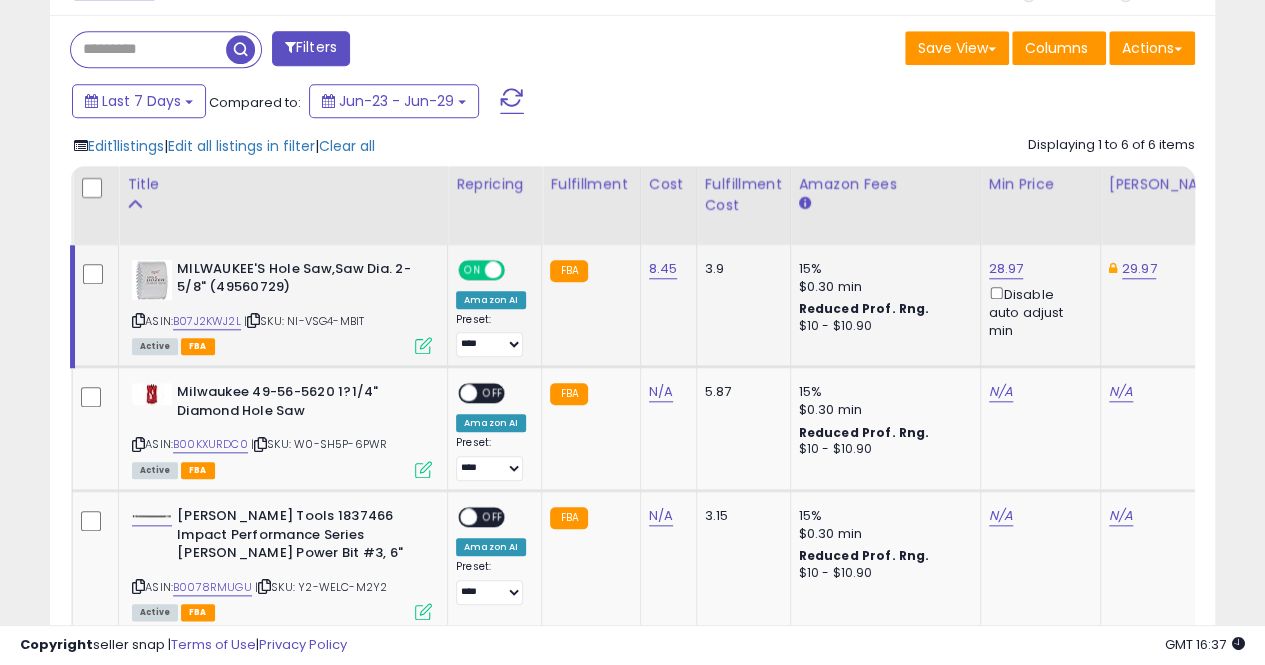 click 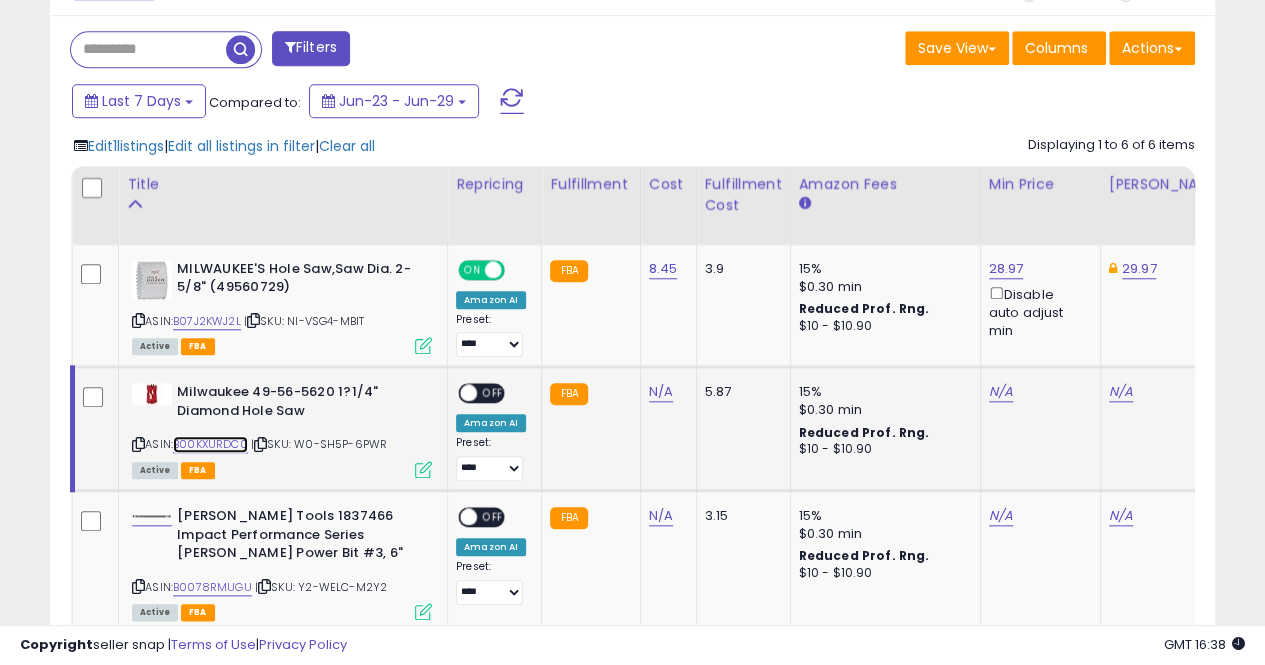 click on "B00KXURDC0" at bounding box center [210, 444] 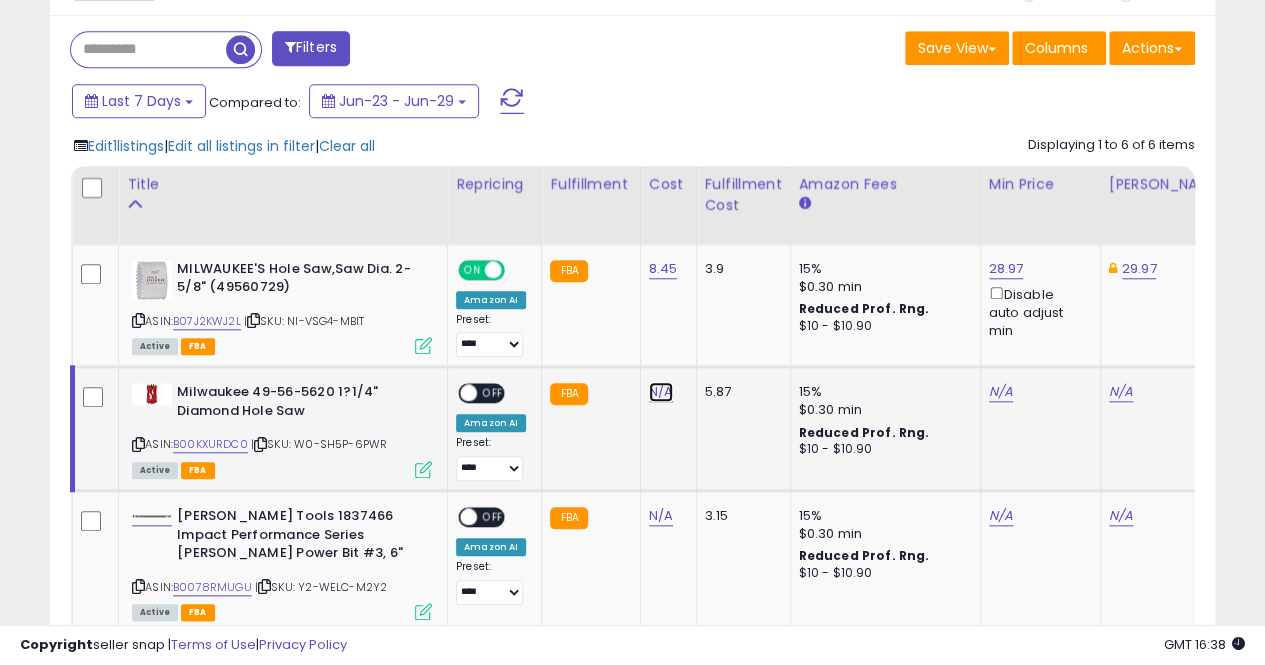 click on "N/A" at bounding box center [661, 392] 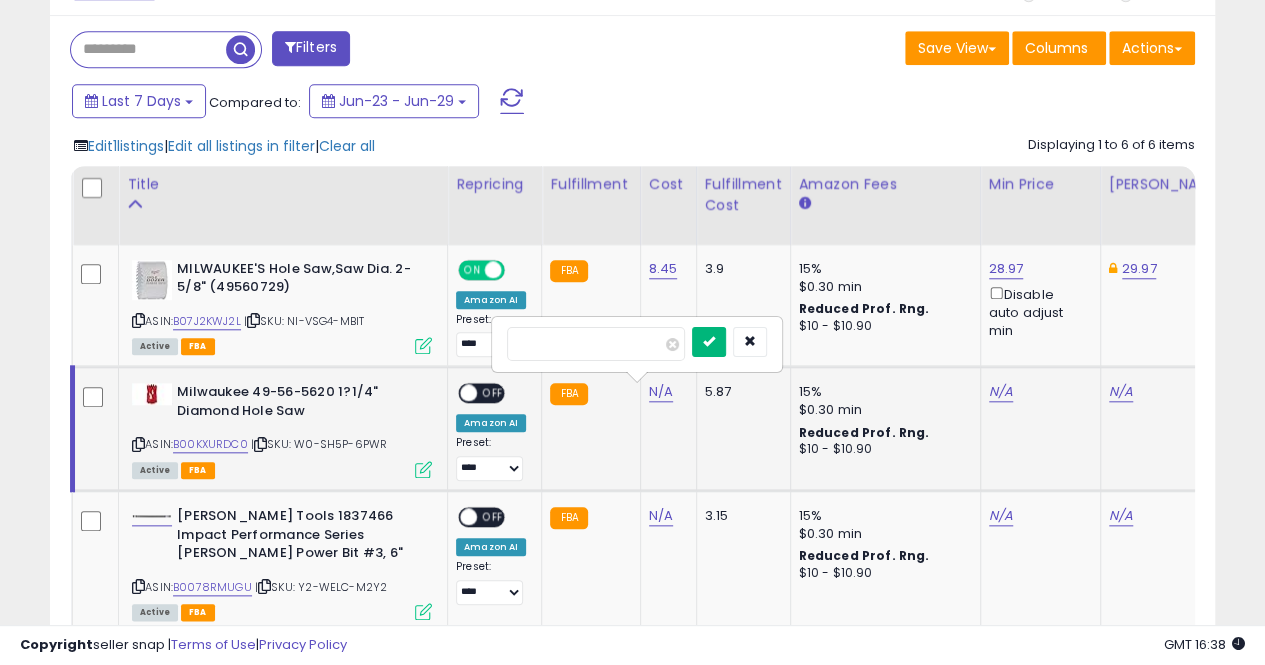 type on "*****" 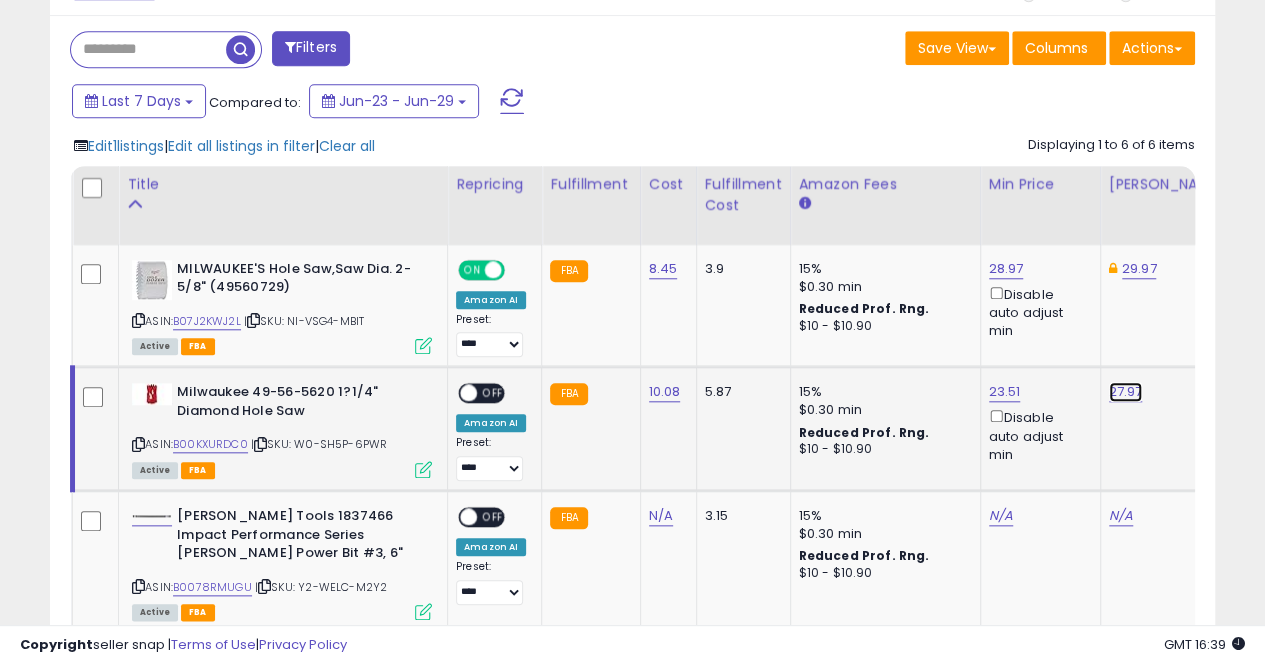 click on "27.97" at bounding box center (1126, 392) 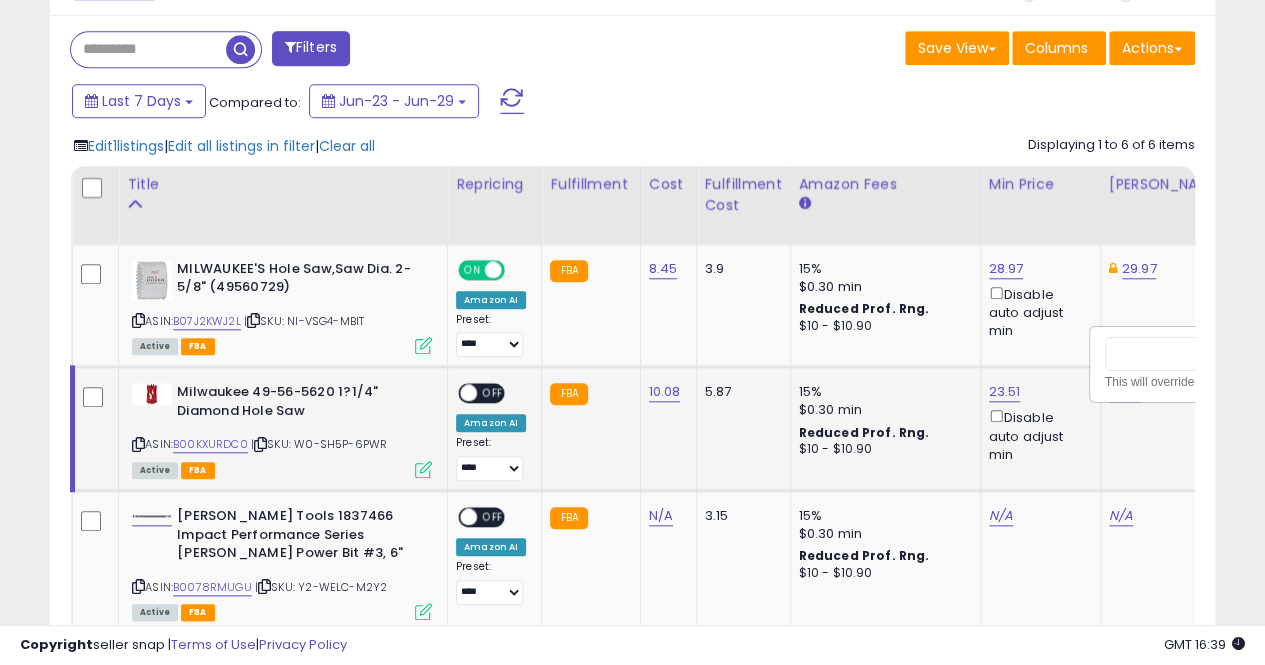 scroll, scrollTop: 0, scrollLeft: 123, axis: horizontal 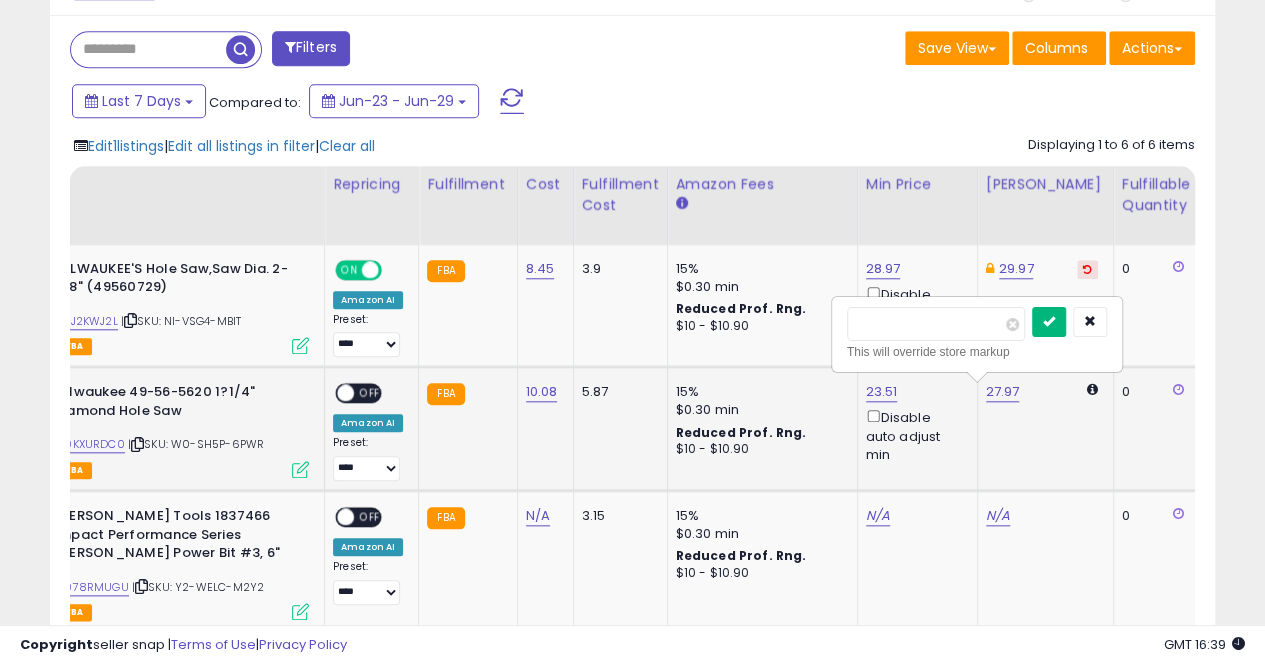 type on "*****" 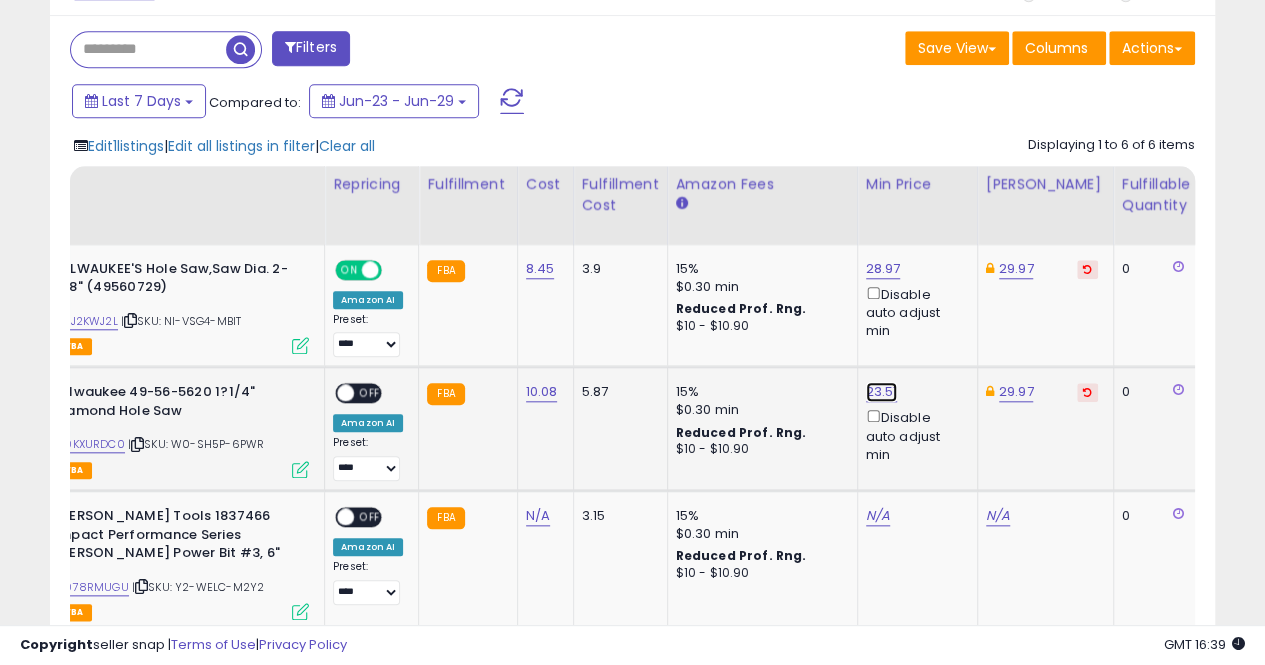 click on "23.51" at bounding box center (883, 269) 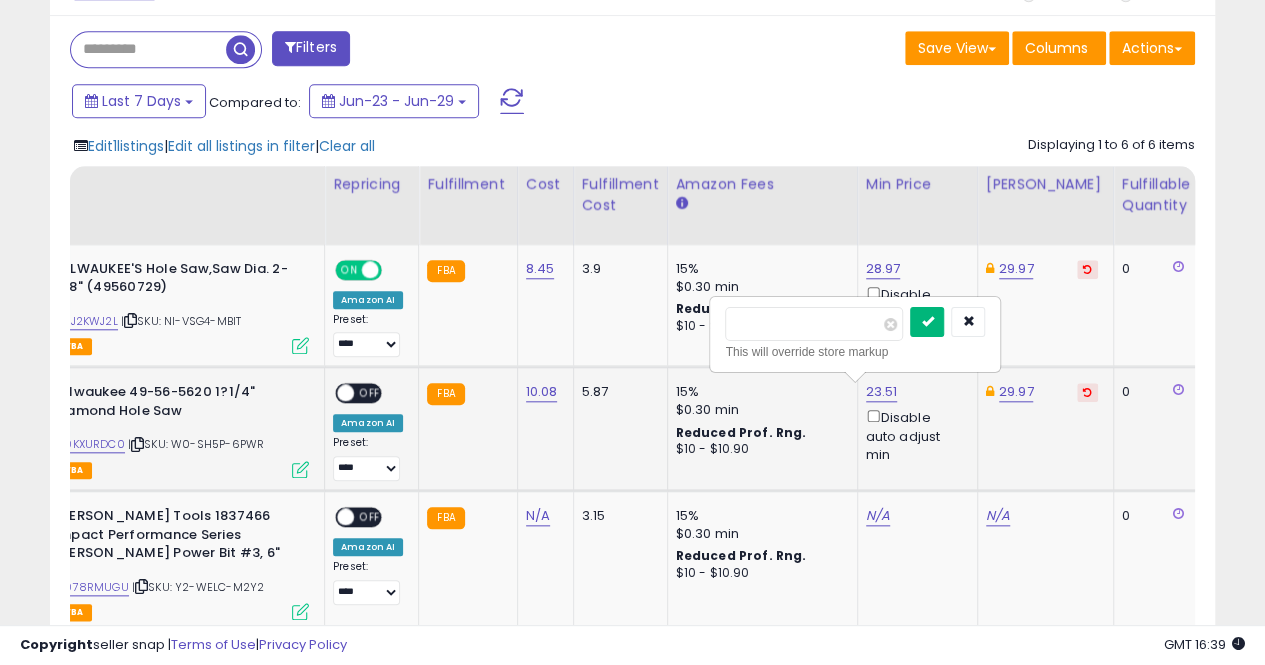 type on "*****" 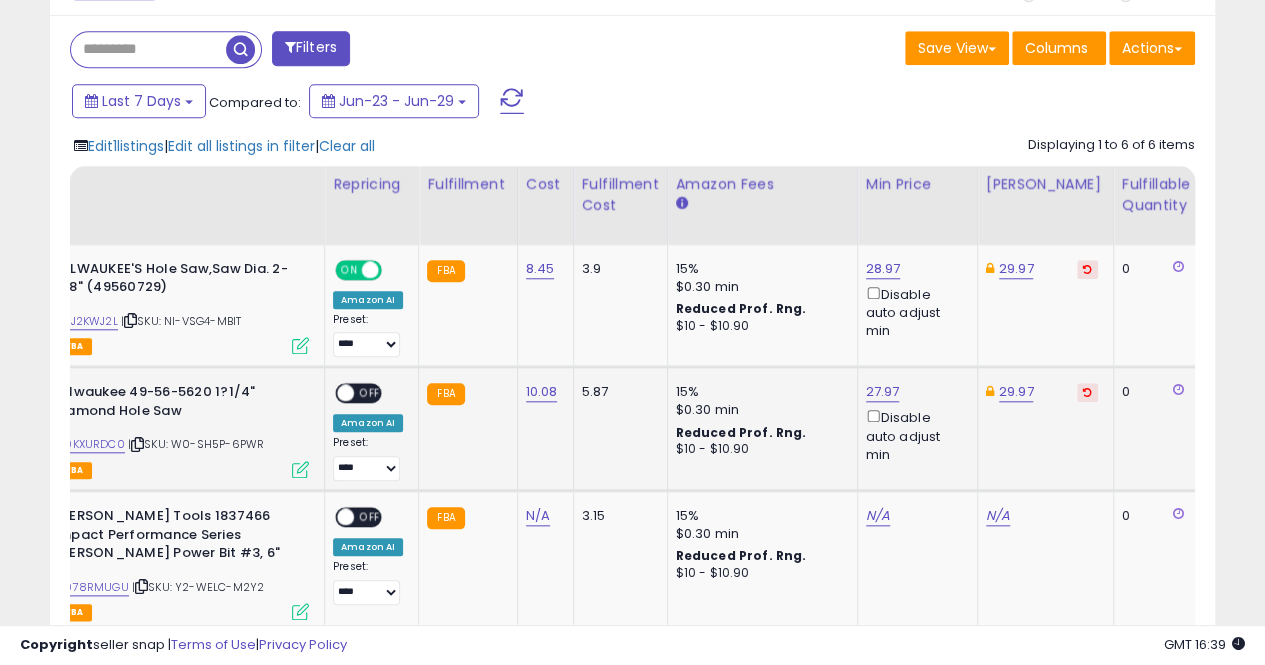 scroll, scrollTop: 907, scrollLeft: 0, axis: vertical 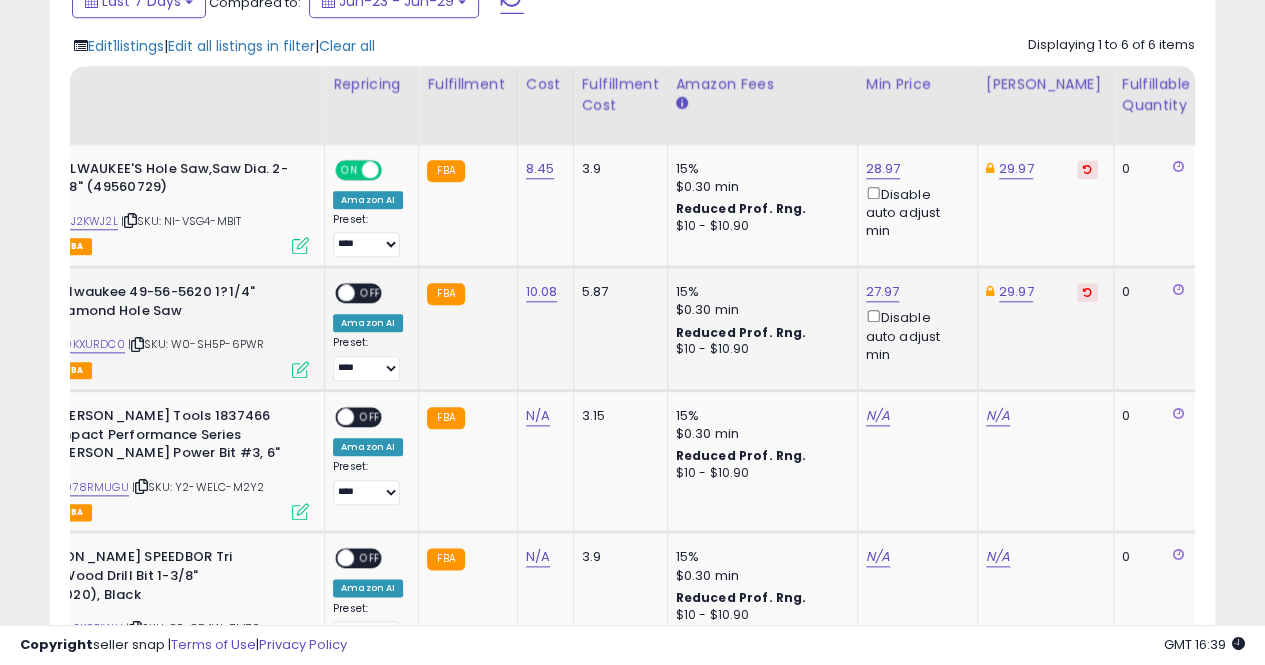 click at bounding box center (346, 293) 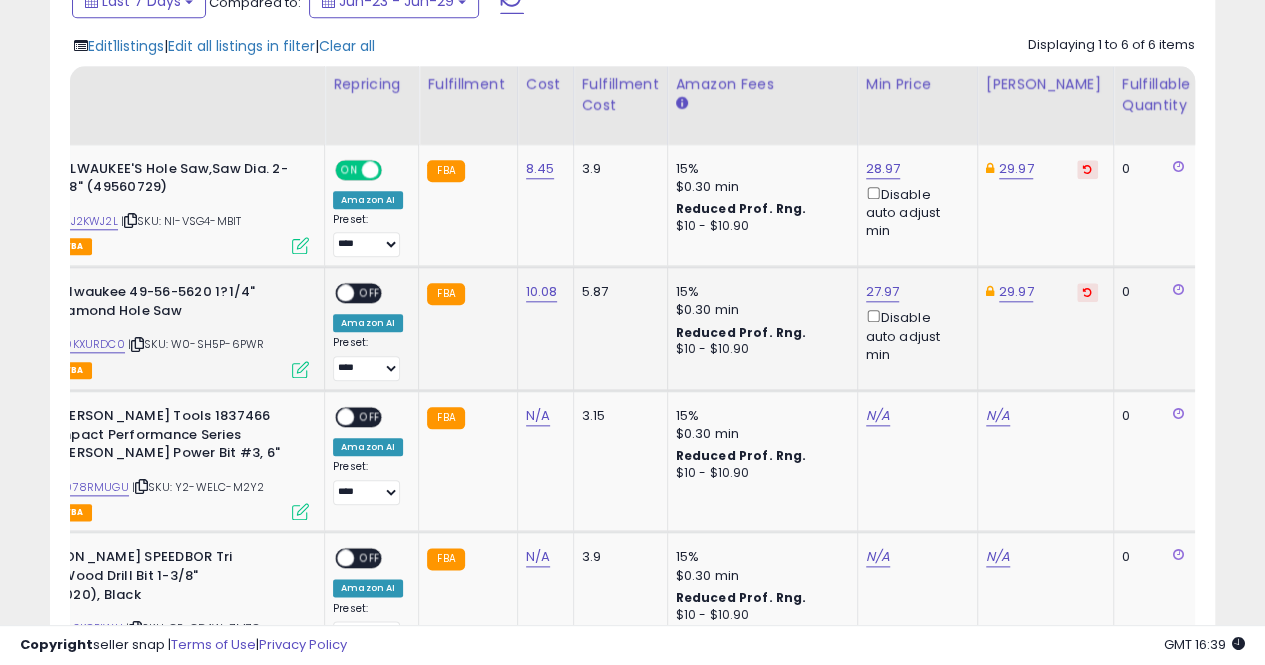 click on "OFF" at bounding box center (370, 293) 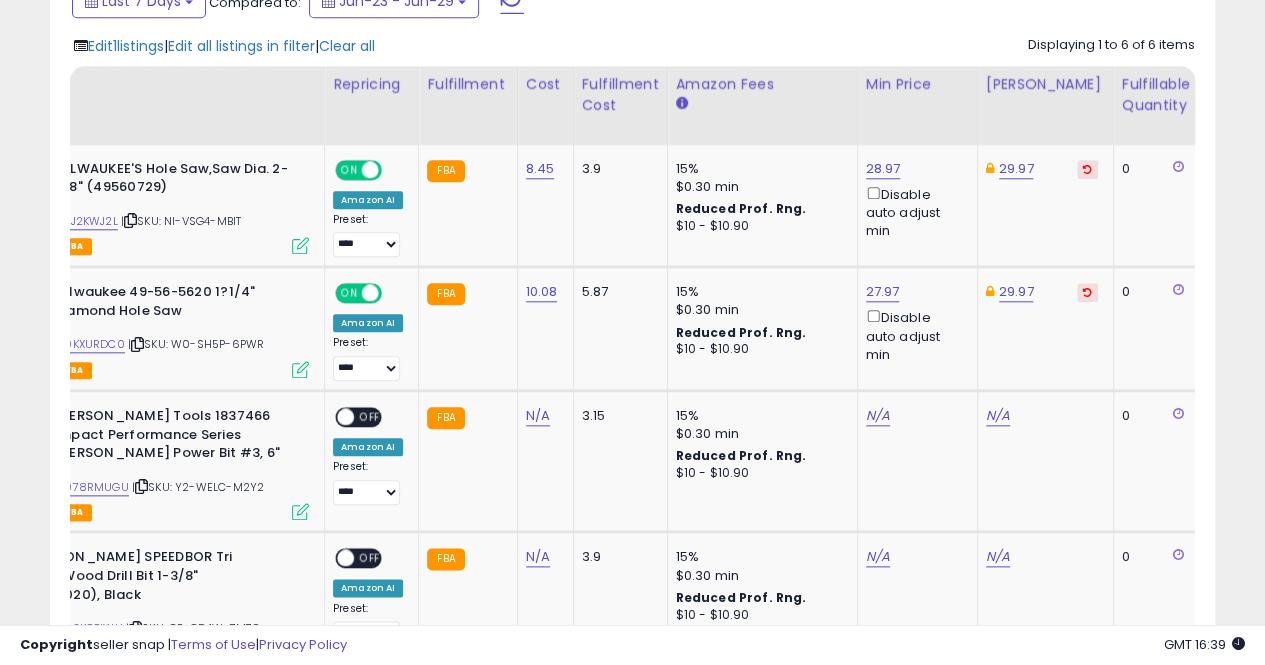 scroll, scrollTop: 0, scrollLeft: 0, axis: both 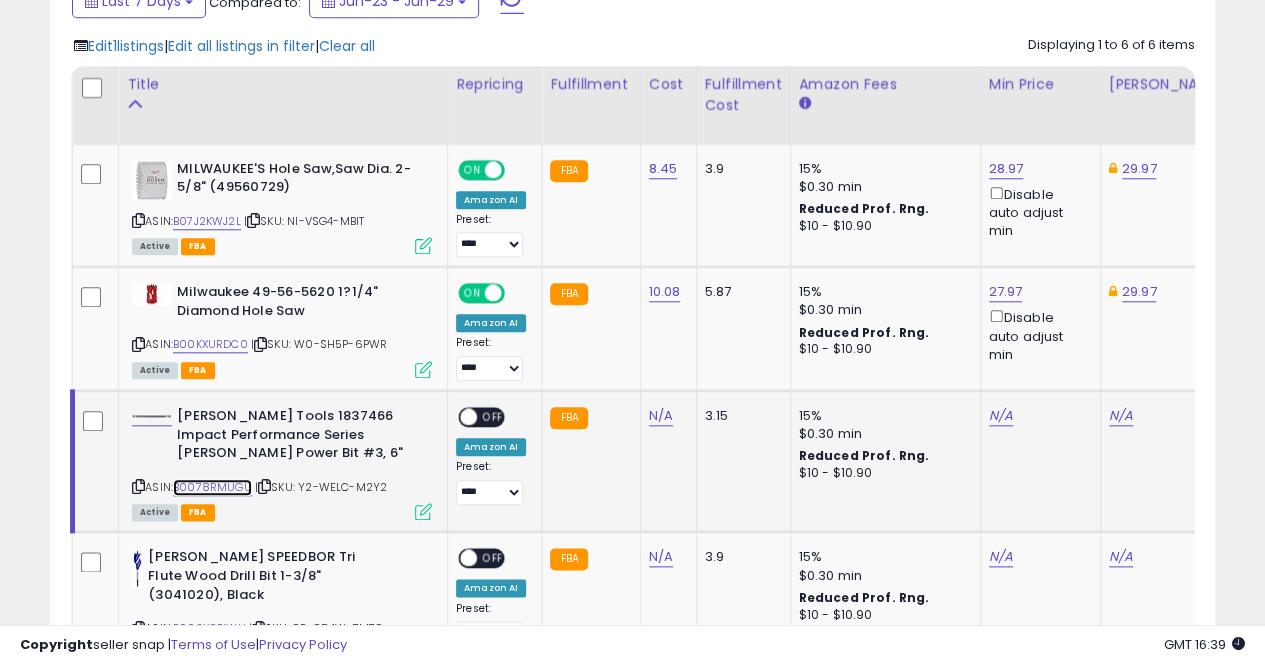 click on "B0078RMUGU" at bounding box center (212, 487) 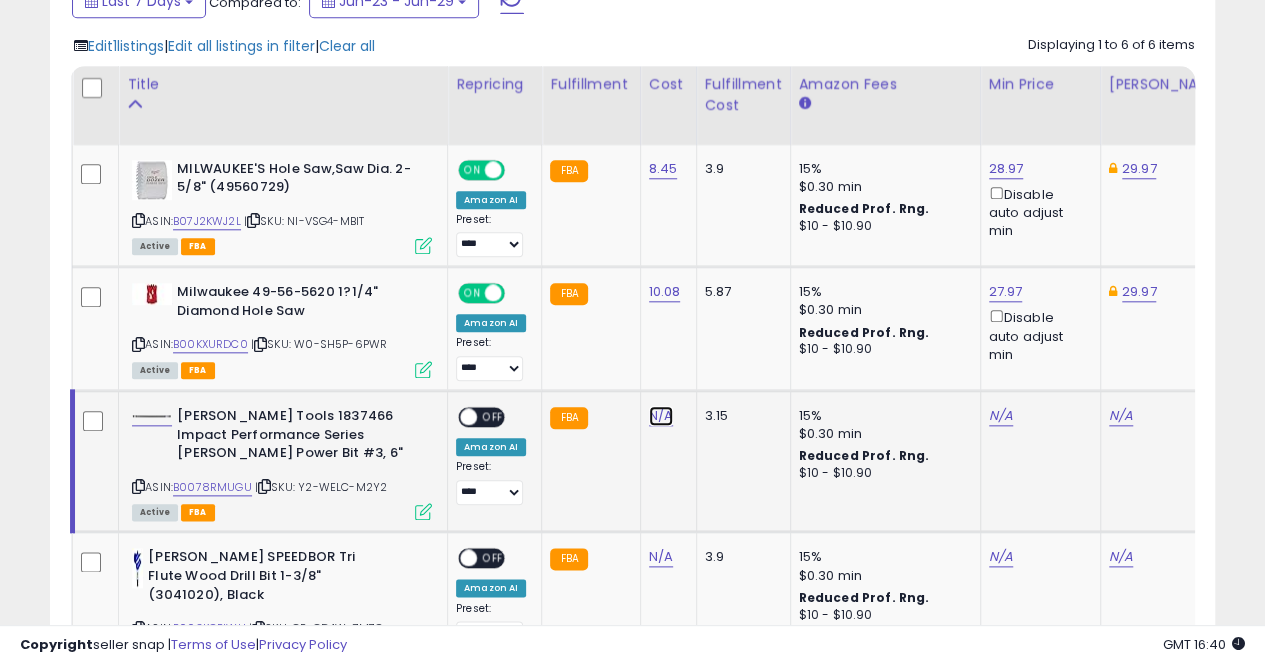 click on "N/A" at bounding box center (661, 416) 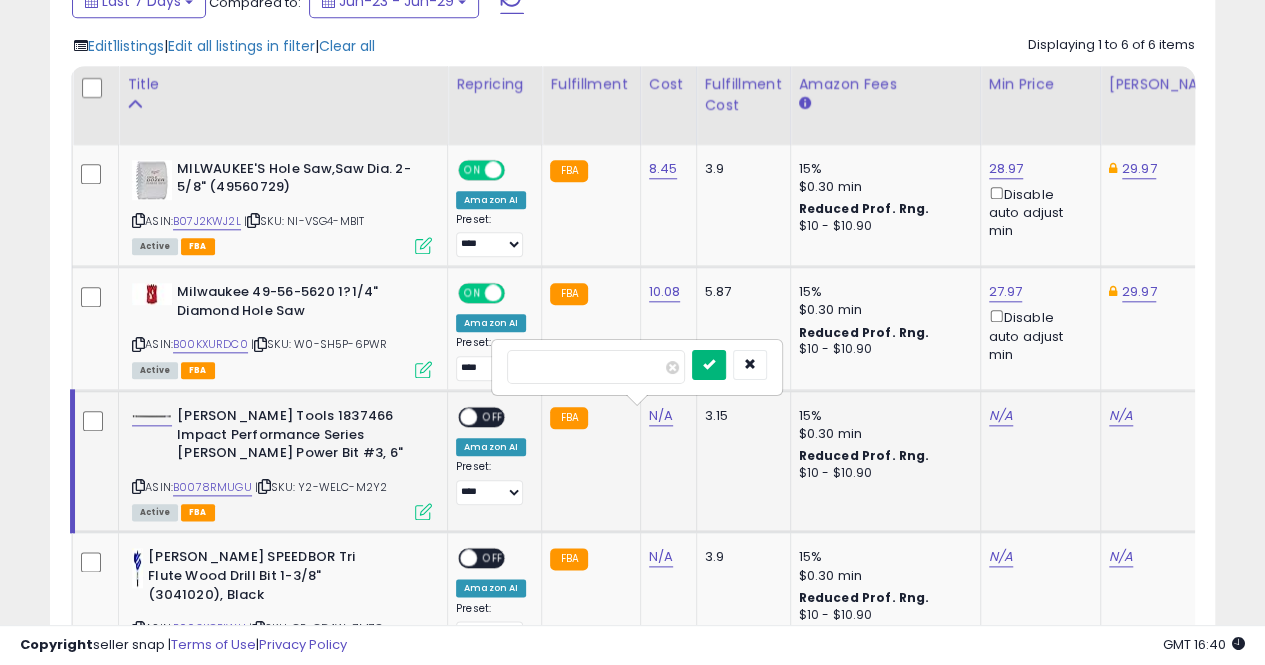 type on "****" 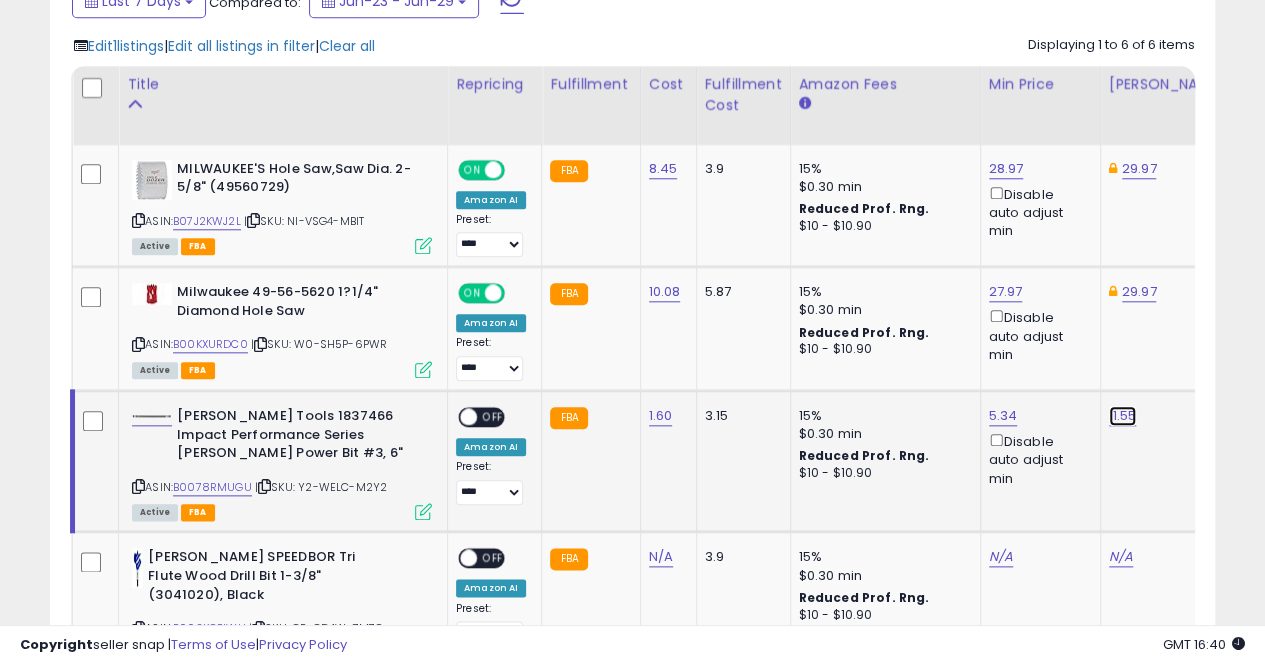 click on "11.55" at bounding box center (1123, 416) 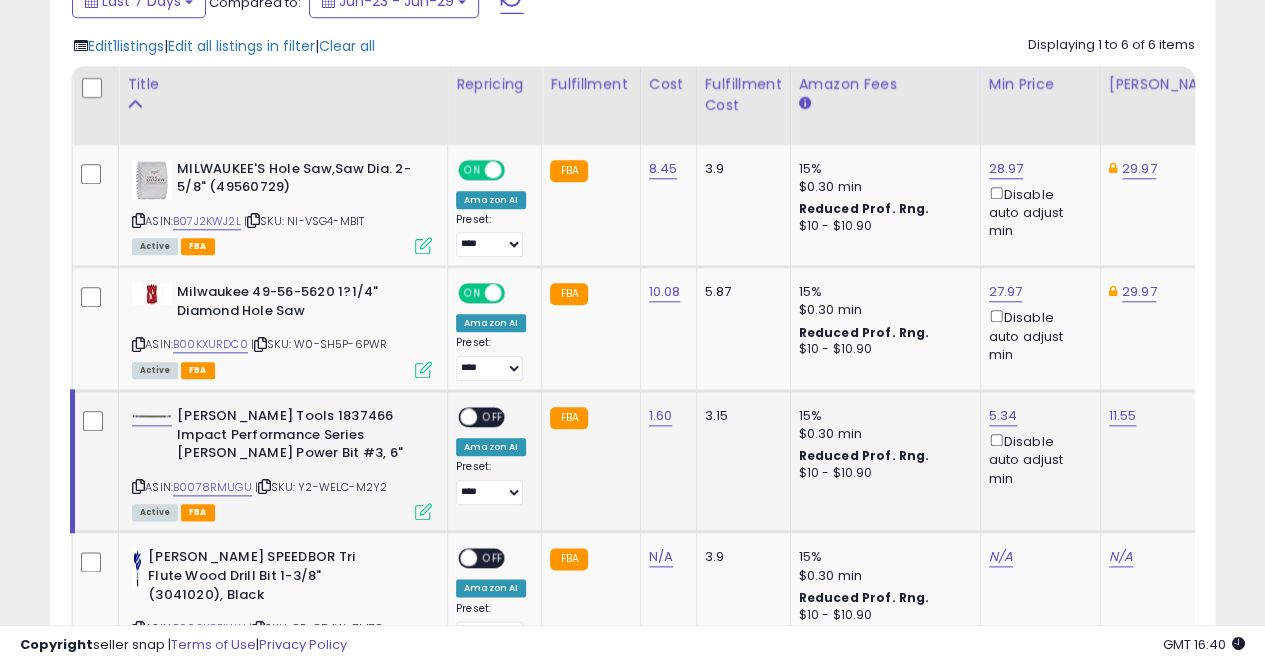 scroll, scrollTop: 0, scrollLeft: 121, axis: horizontal 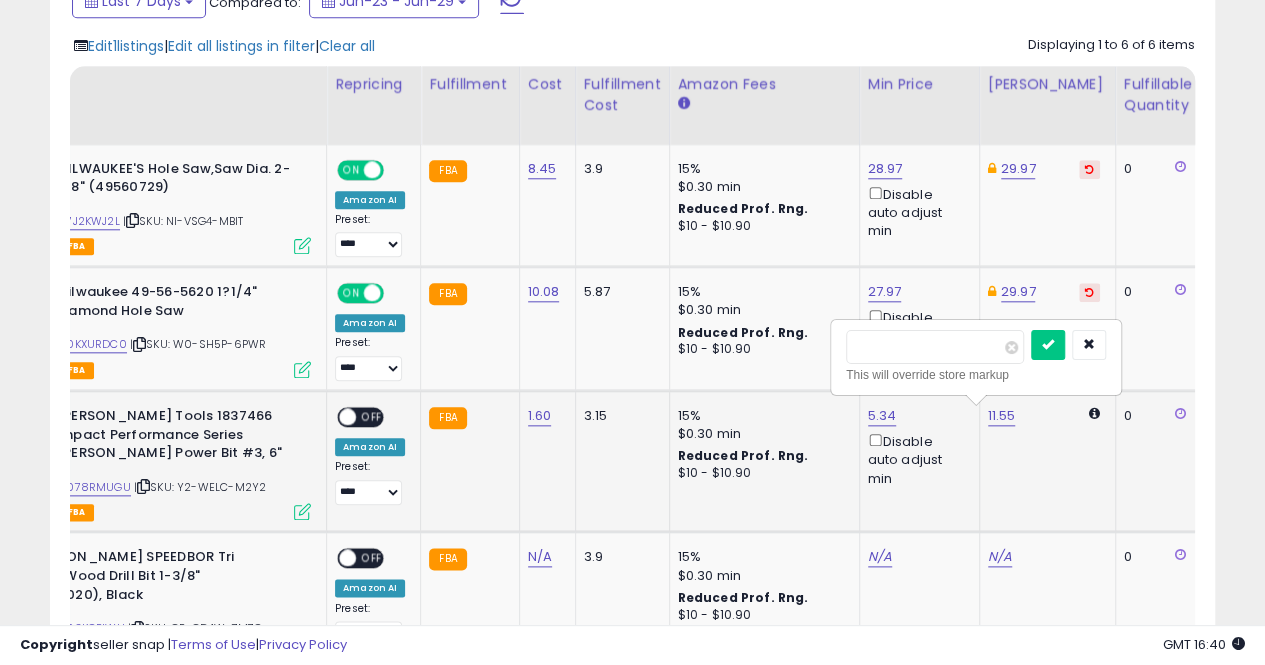 type on "*" 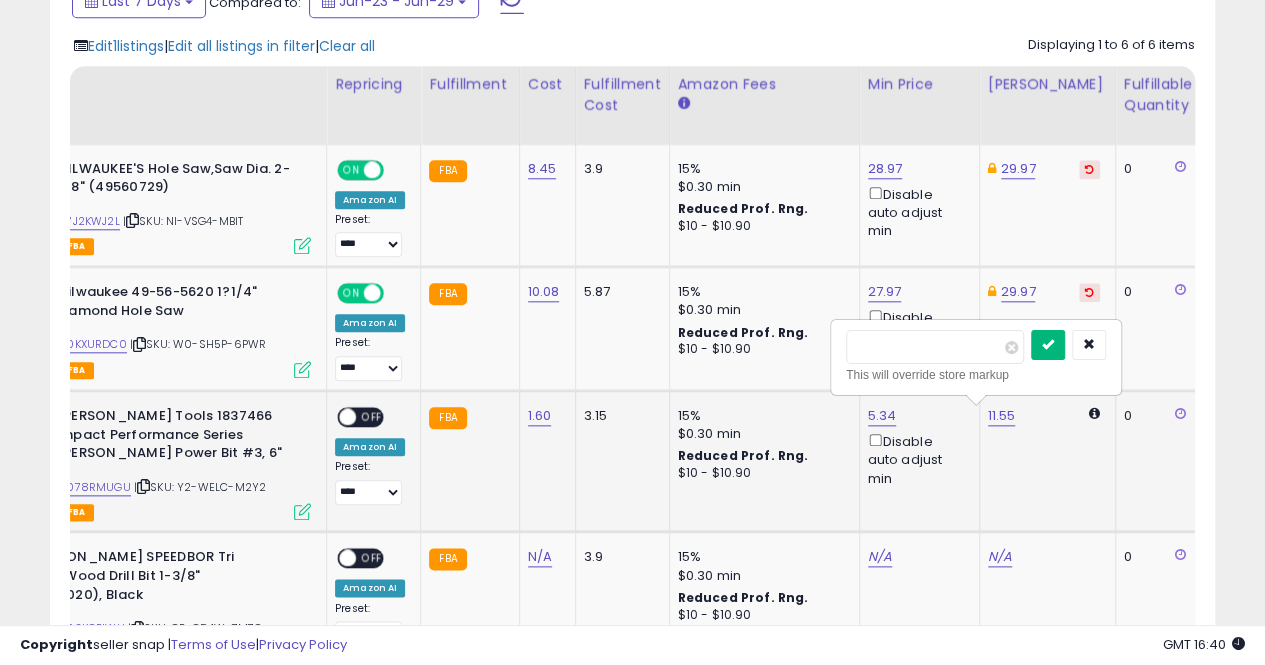 type on "****" 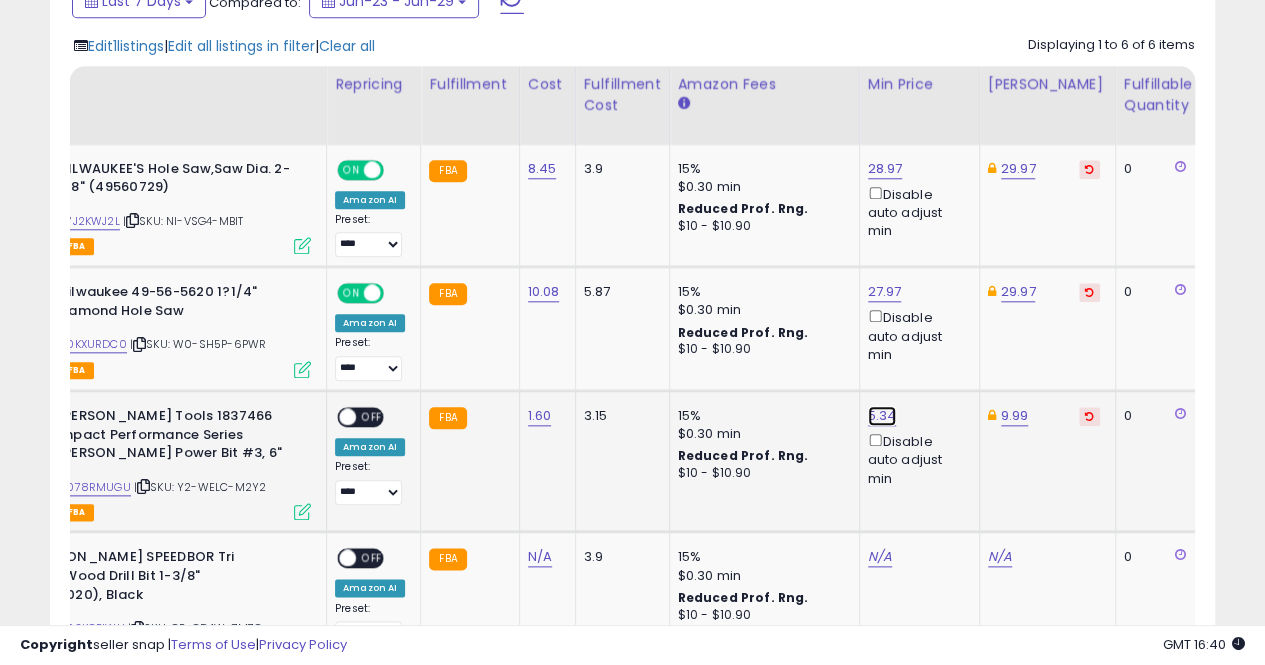 click on "5.34" at bounding box center (885, 169) 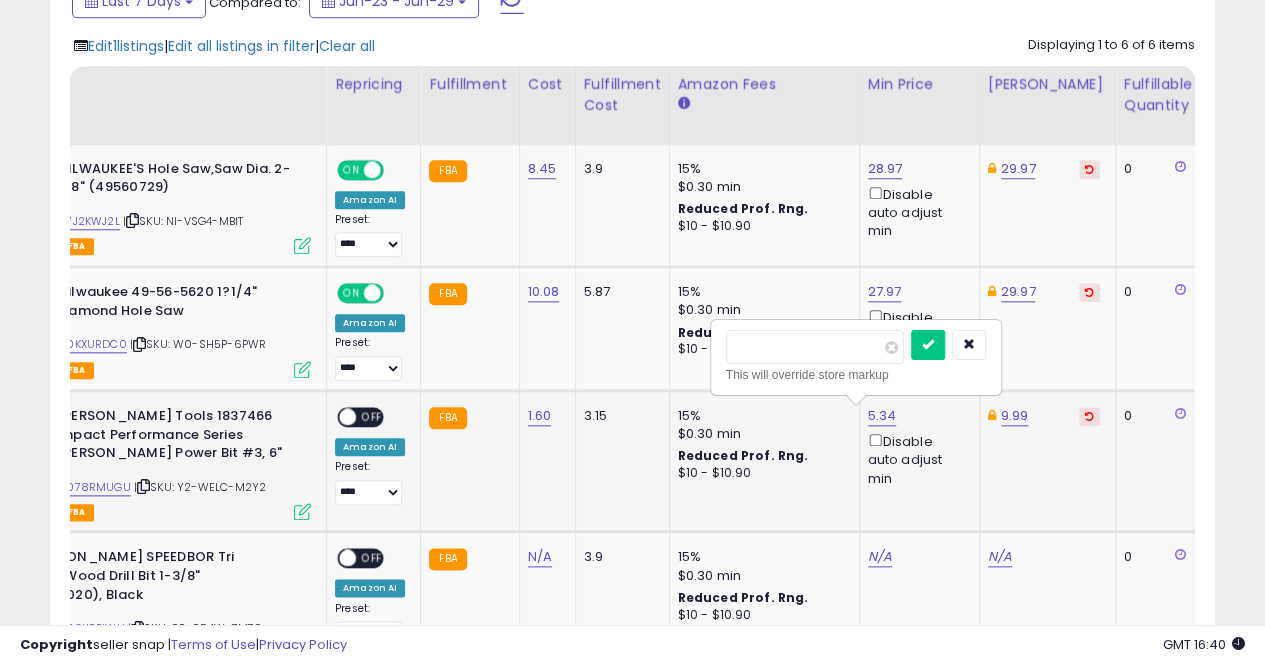 type on "*" 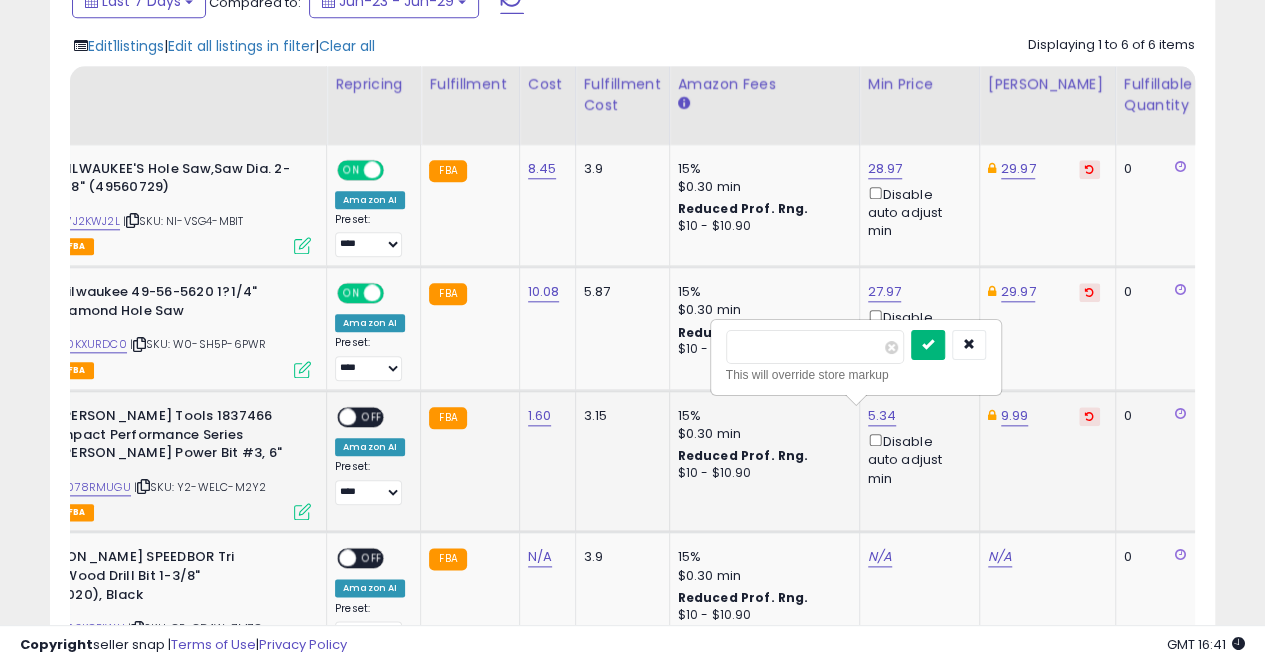 type on "****" 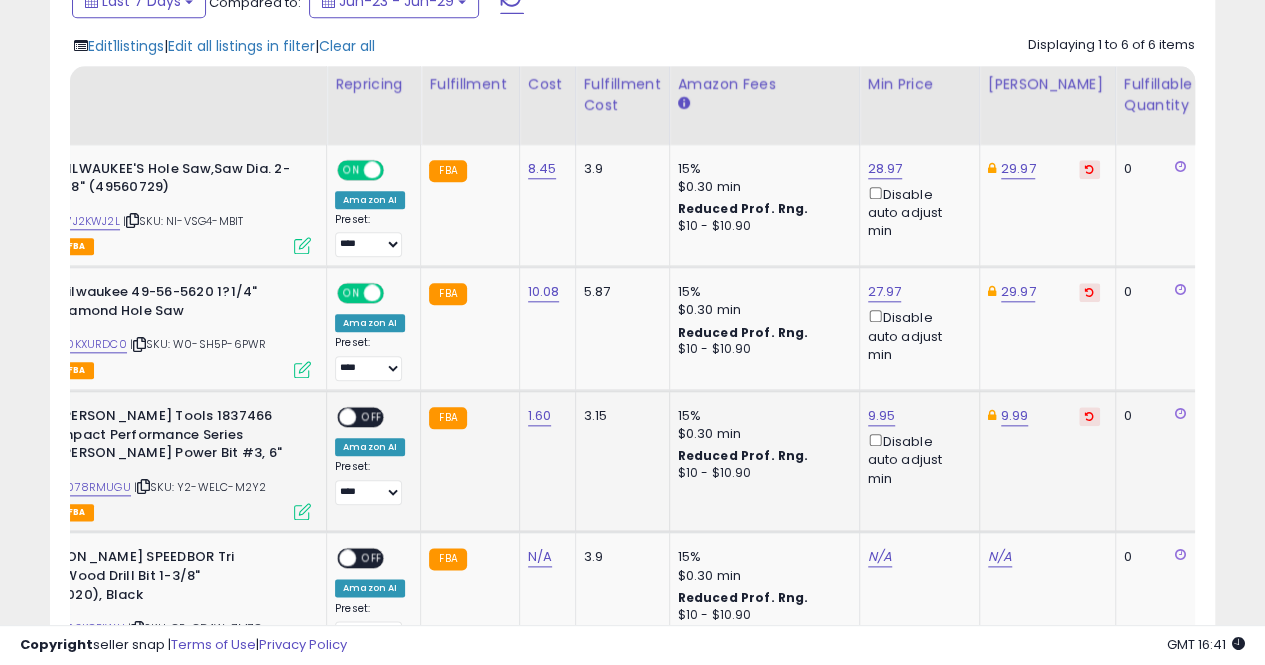 click at bounding box center (347, 417) 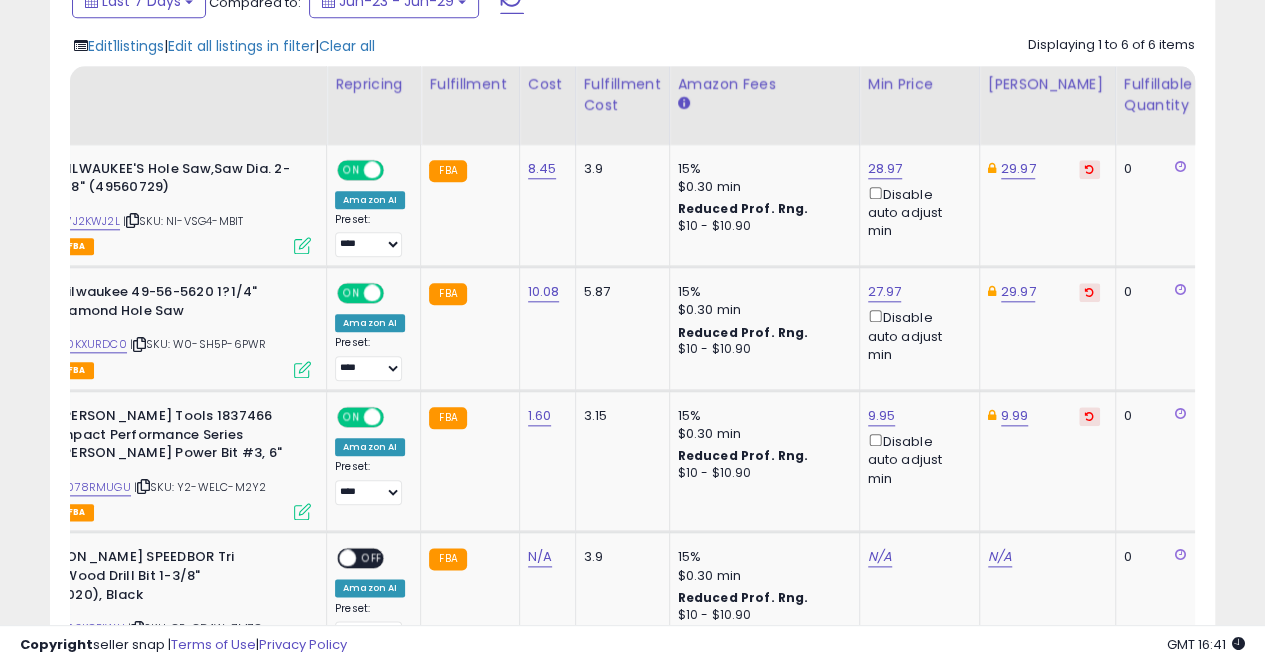 scroll, scrollTop: 0, scrollLeft: 32, axis: horizontal 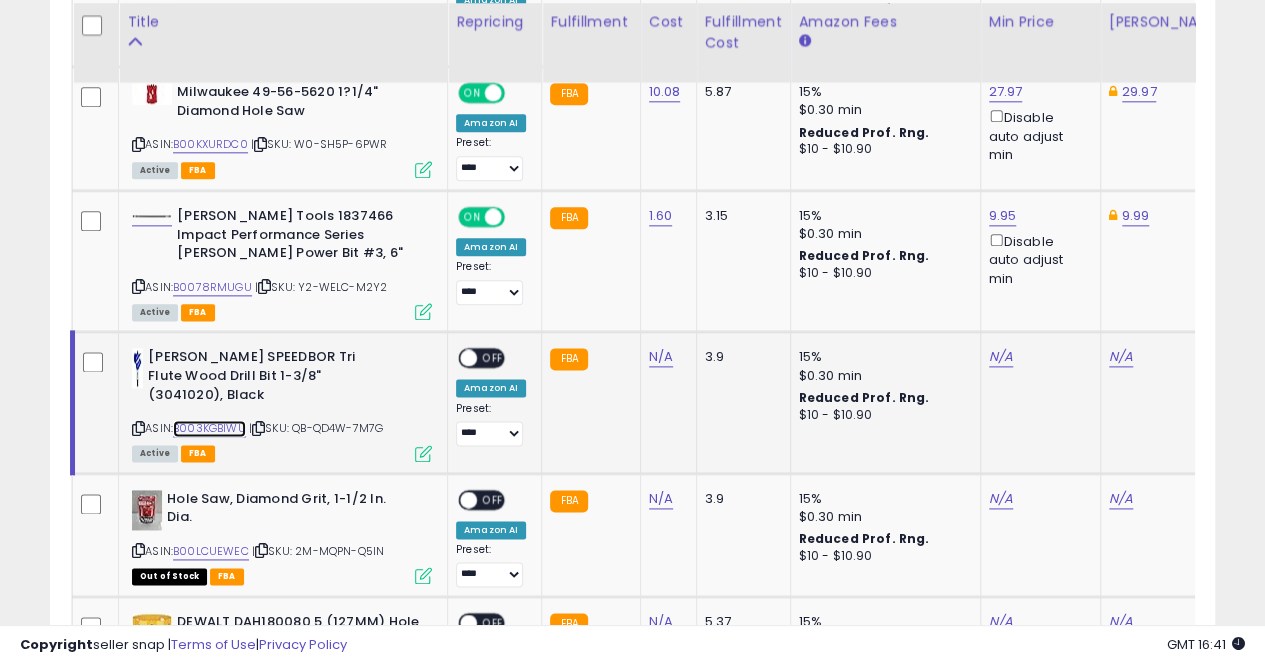 click on "B003KGBIWU" at bounding box center (209, 428) 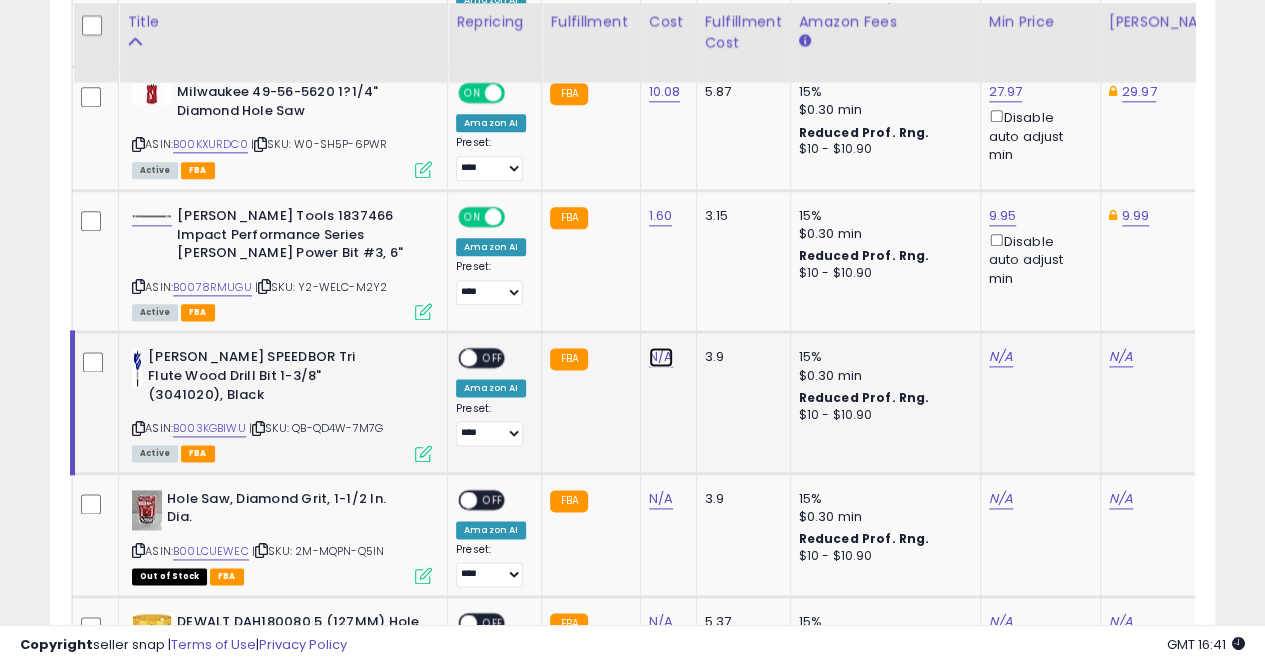 click on "N/A" at bounding box center [661, 357] 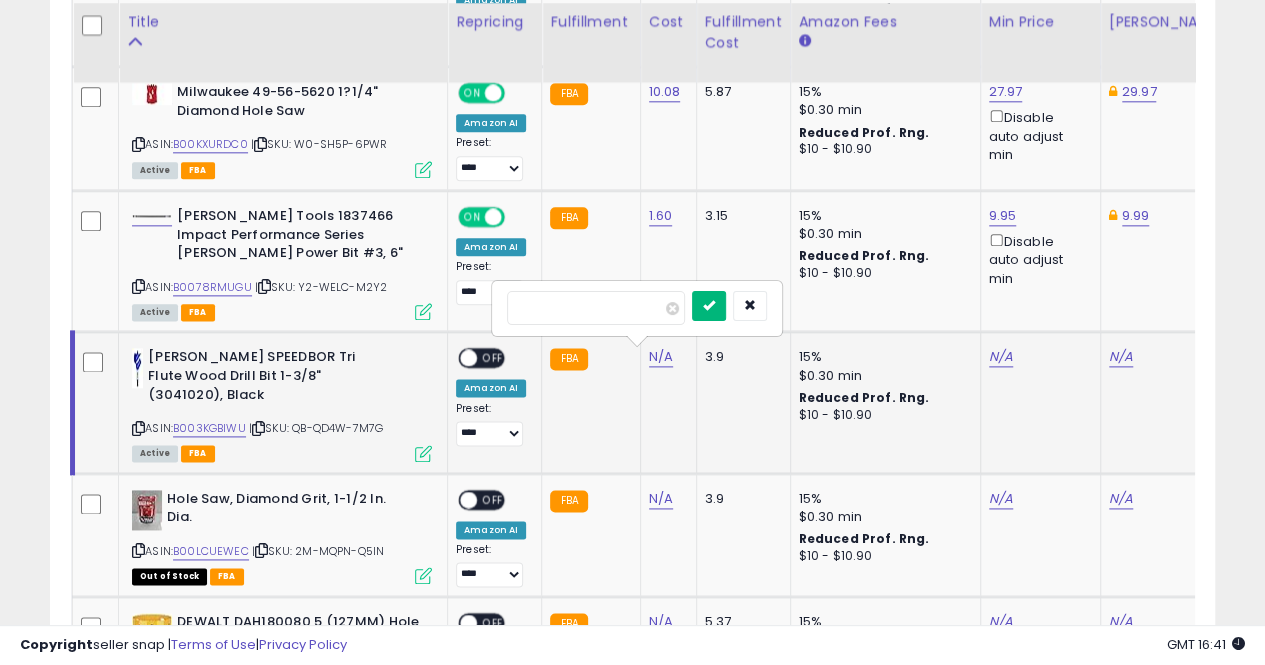 type on "****" 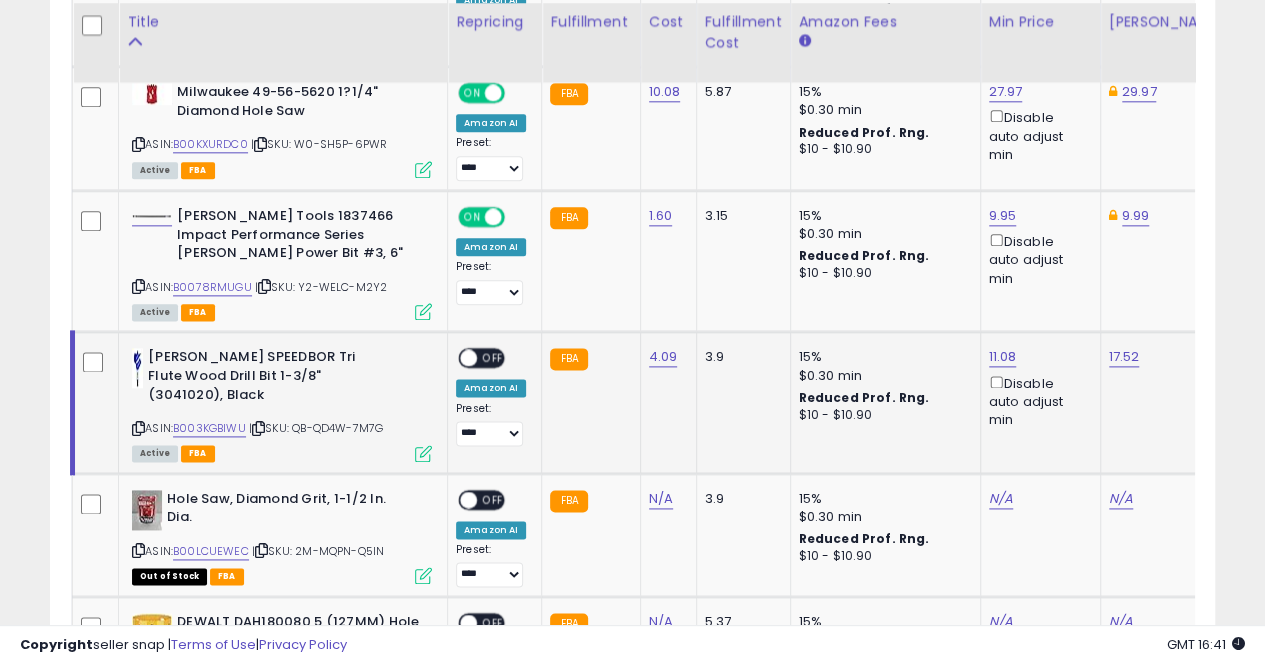 click on "11.08  Disable auto adjust min" 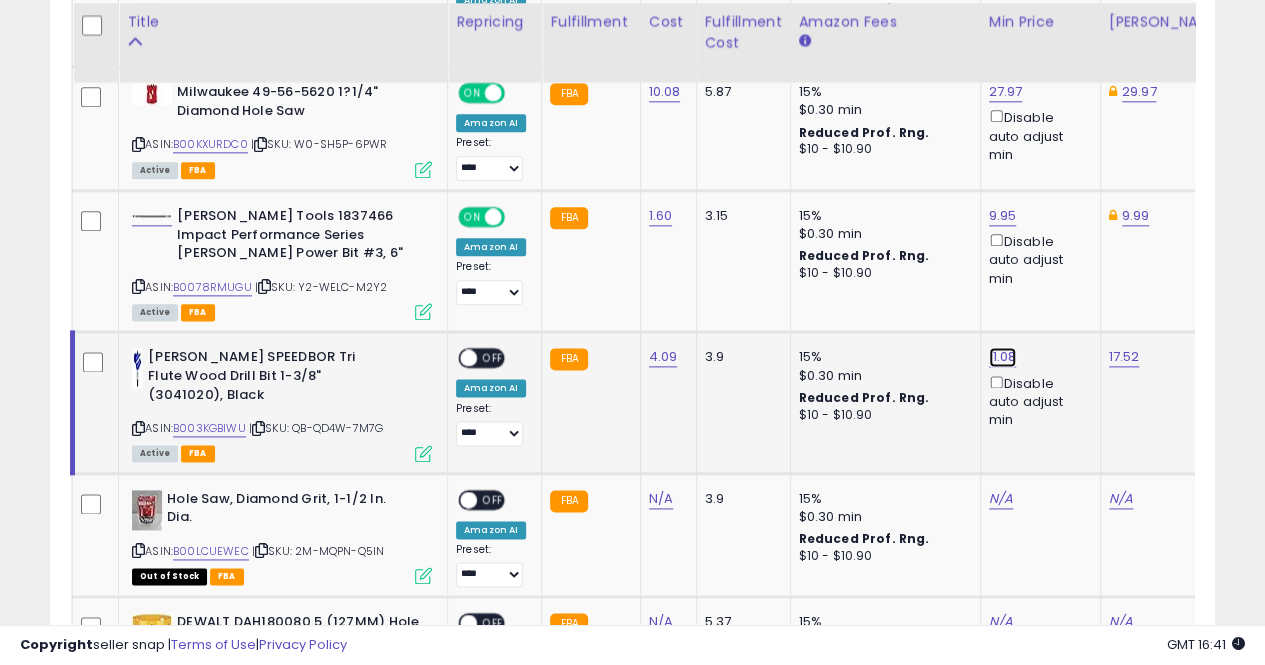 click on "11.08" at bounding box center (1006, -31) 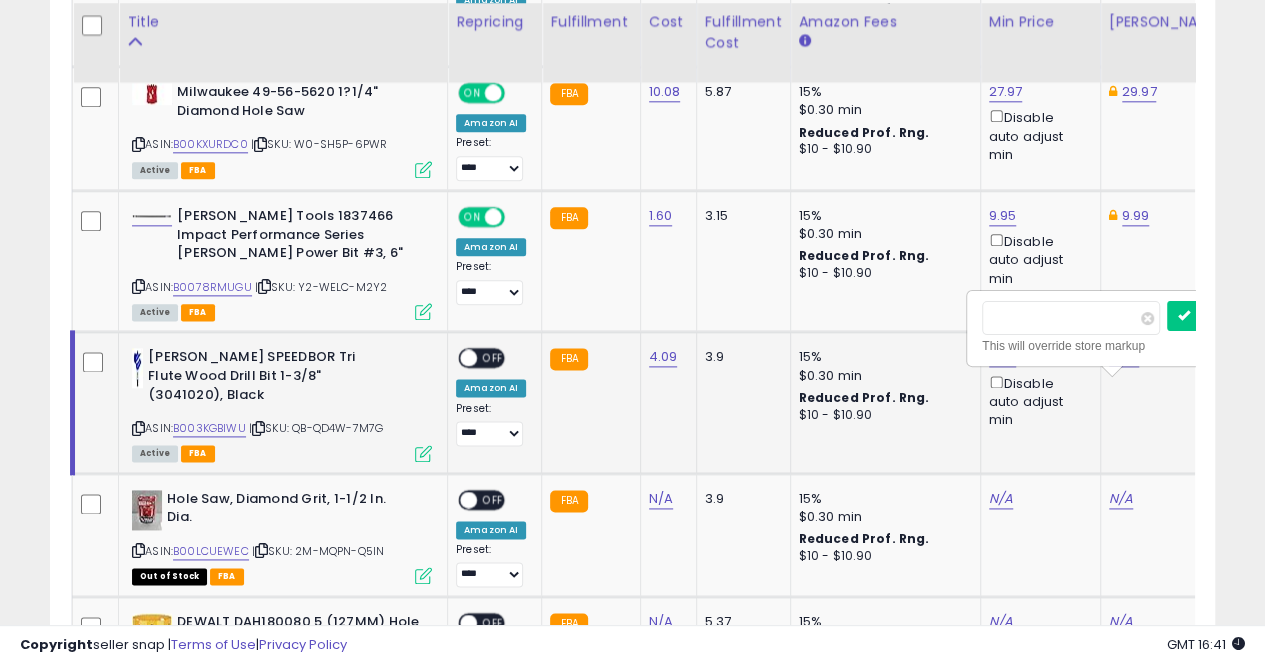 scroll, scrollTop: 0, scrollLeft: 1, axis: horizontal 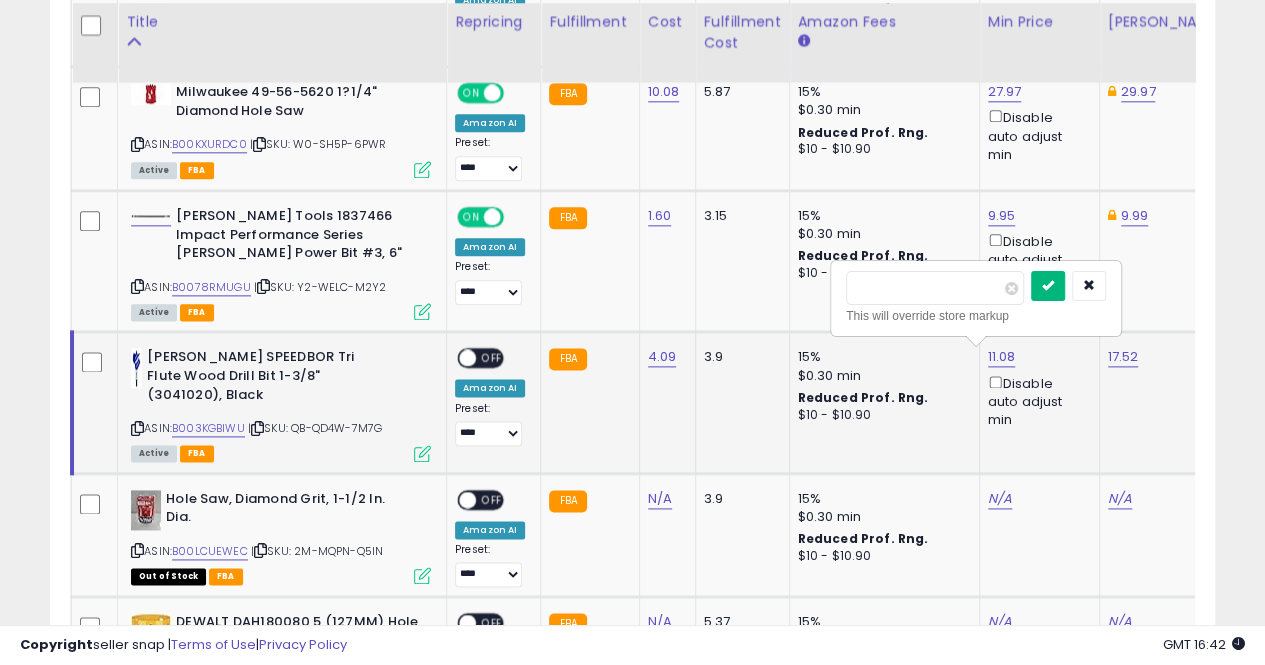 type on "*****" 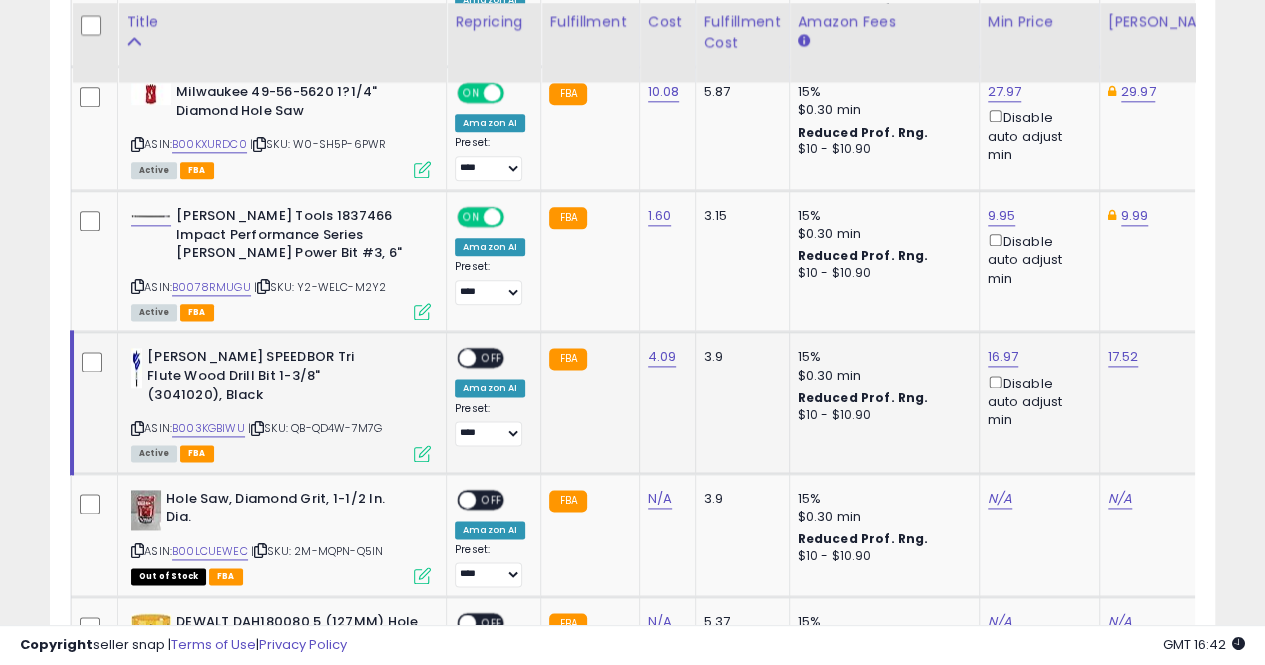 click at bounding box center [467, 358] 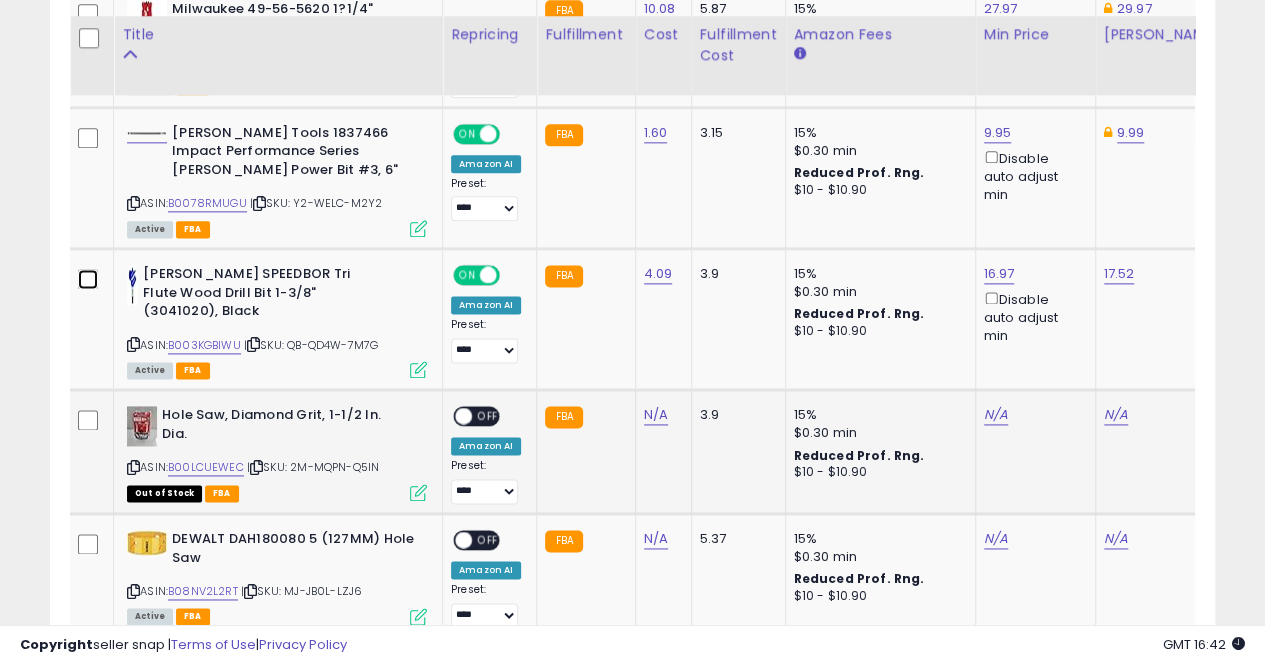 scroll, scrollTop: 1206, scrollLeft: 0, axis: vertical 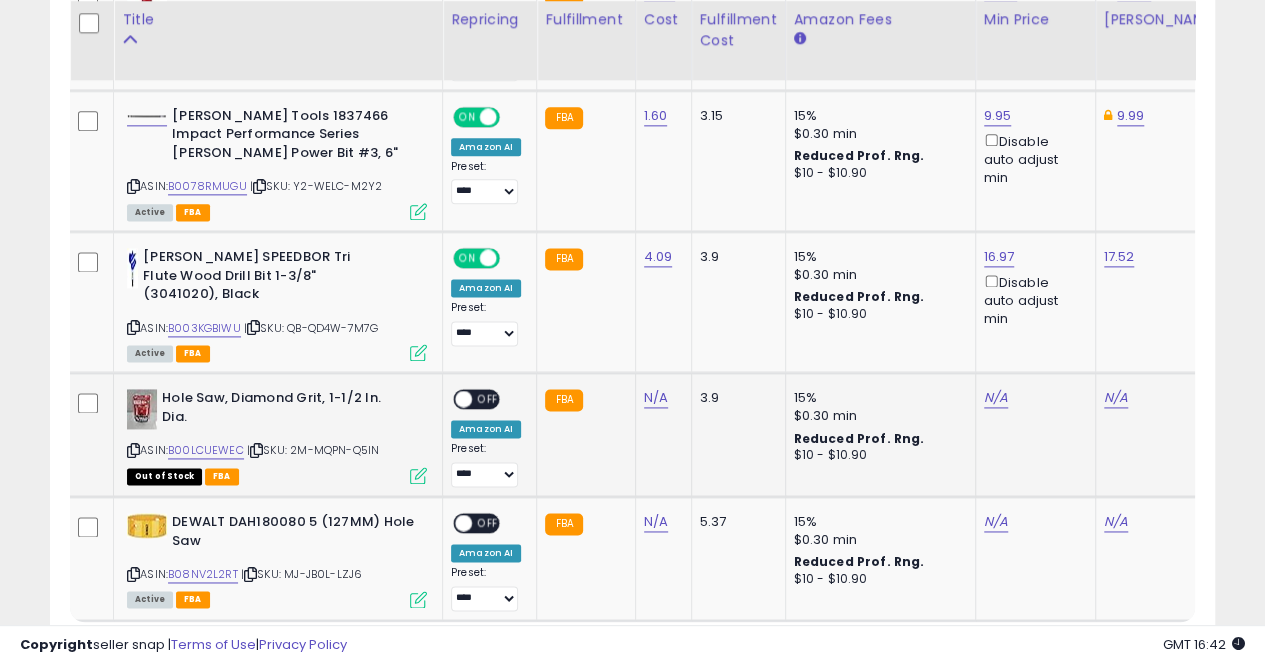 drag, startPoint x: 246, startPoint y: 430, endPoint x: 167, endPoint y: 428, distance: 79.025314 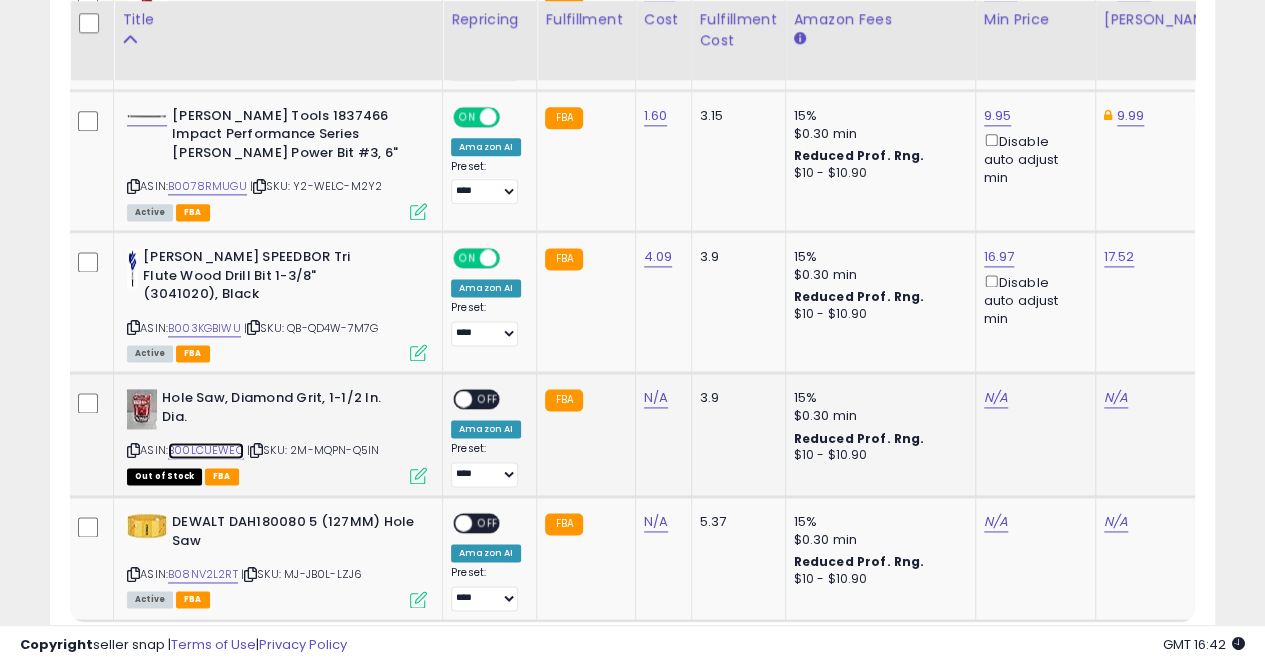 copy on "B00LCUEWEC" 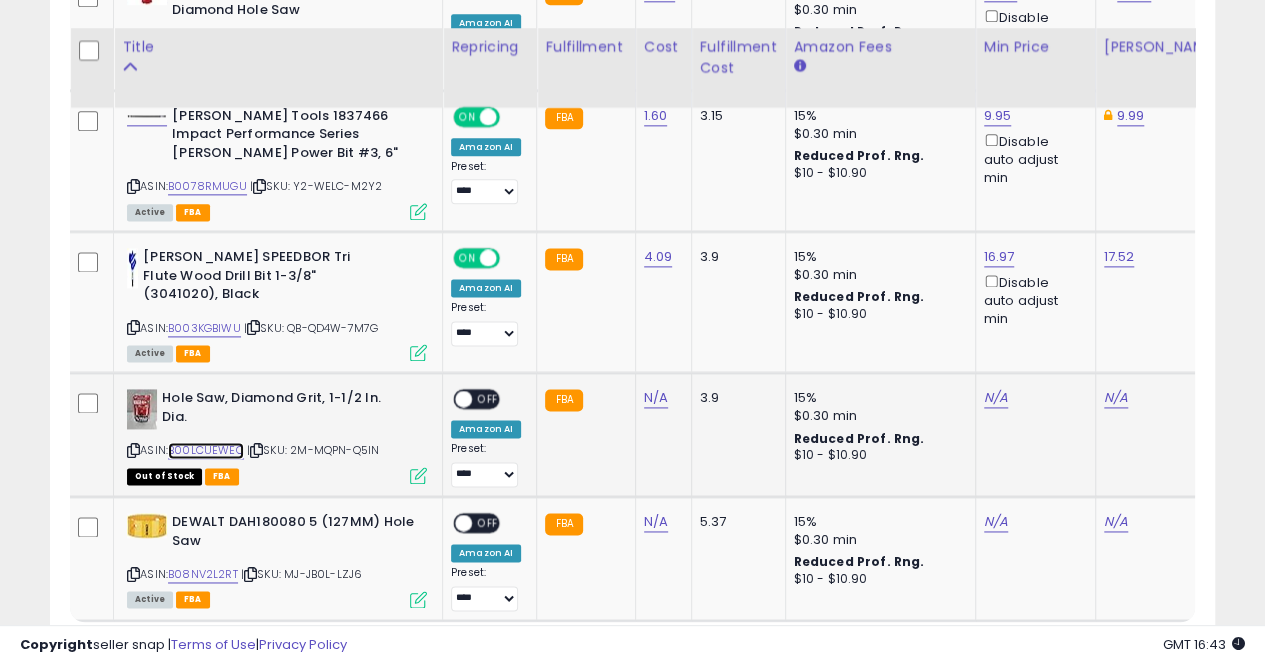 scroll, scrollTop: 1307, scrollLeft: 0, axis: vertical 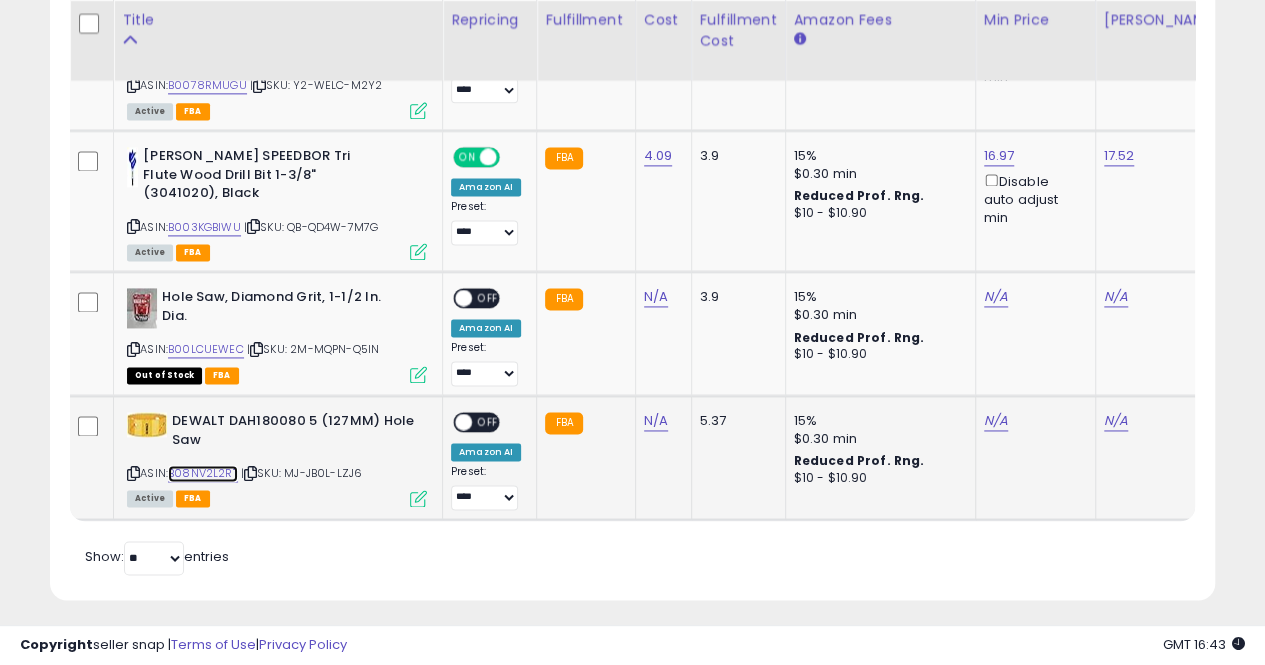 click on "B08NV2L2RT" at bounding box center (203, 473) 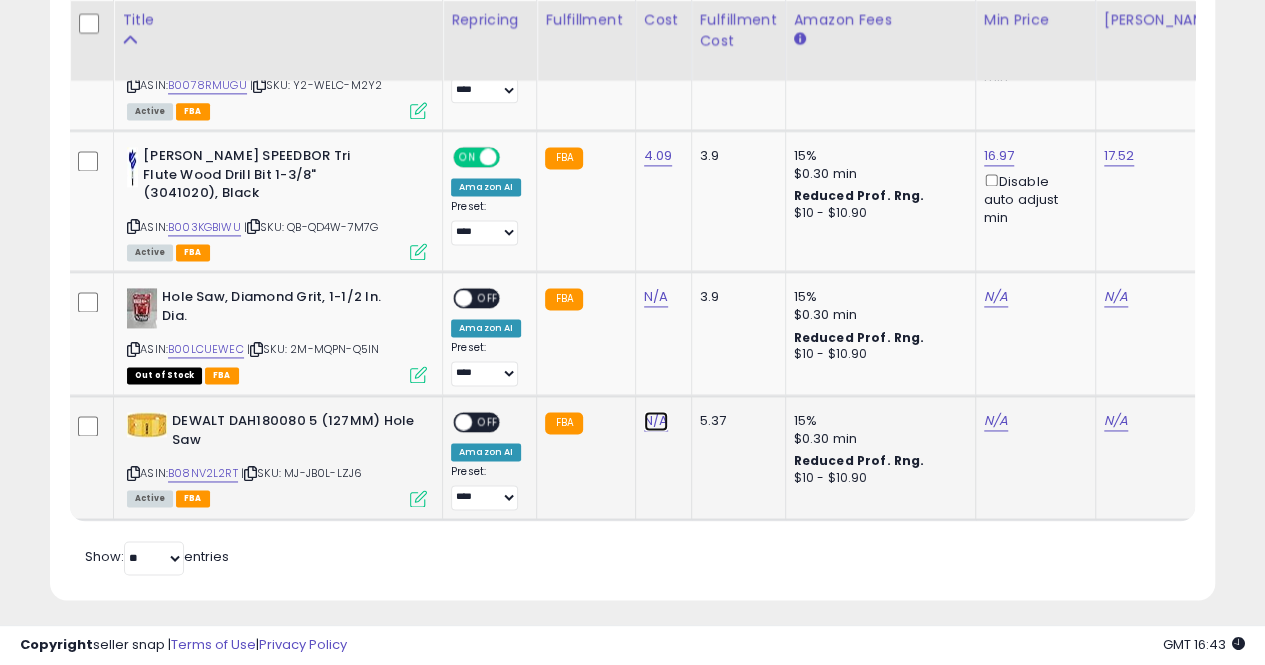 click on "N/A" at bounding box center [656, 297] 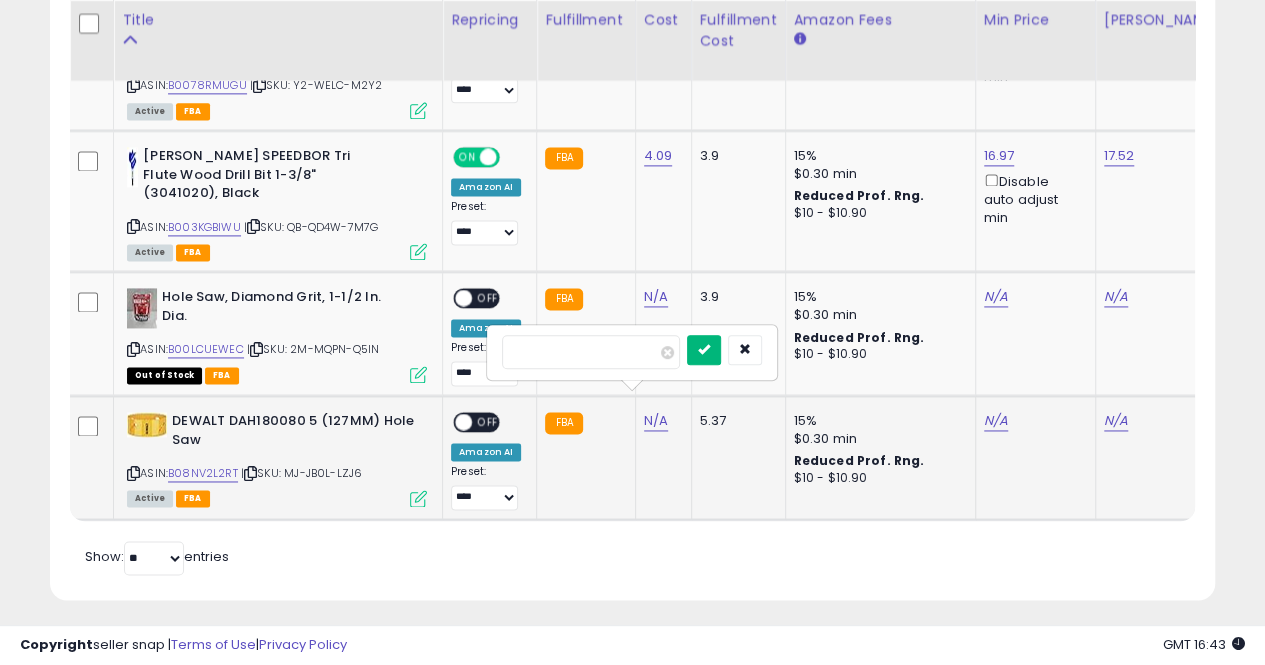 type on "*****" 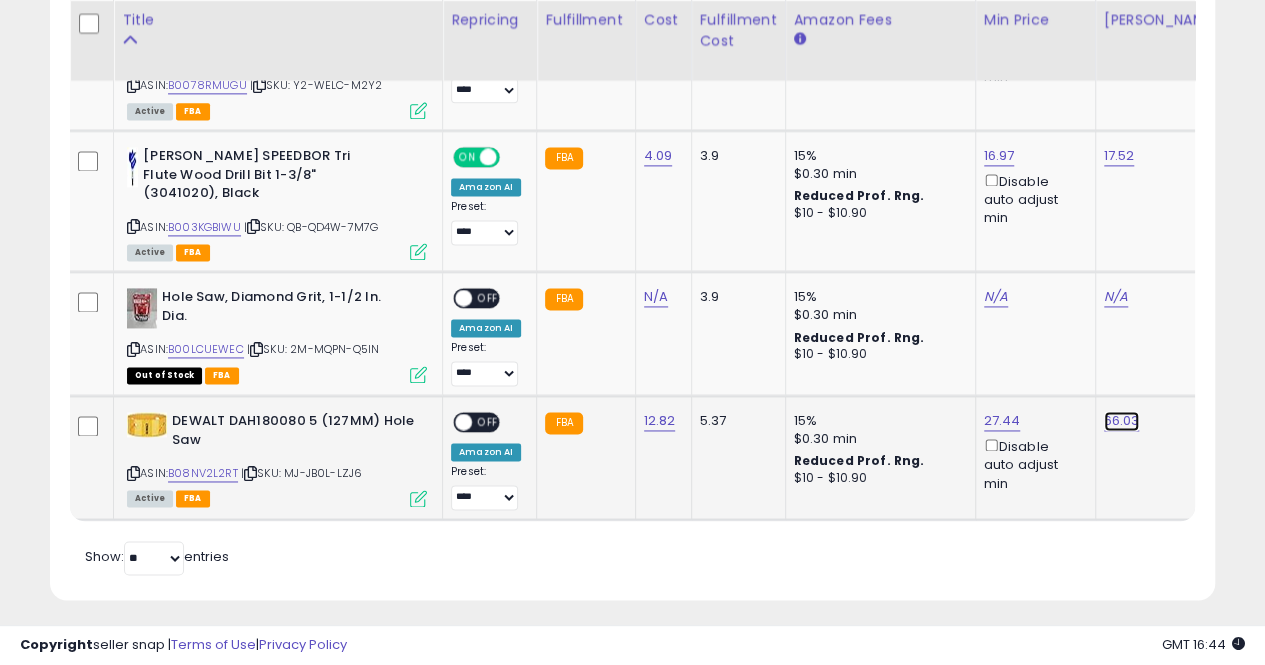 click on "66.03" at bounding box center (1119, 156) 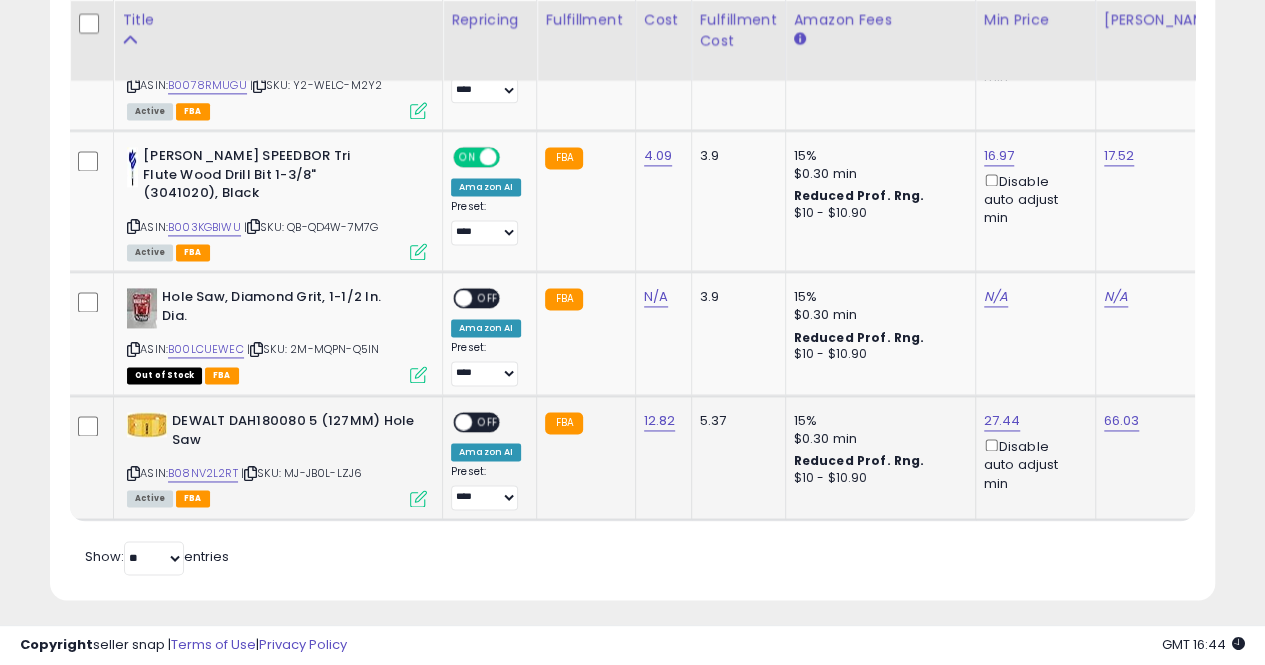 scroll, scrollTop: 0, scrollLeft: 120, axis: horizontal 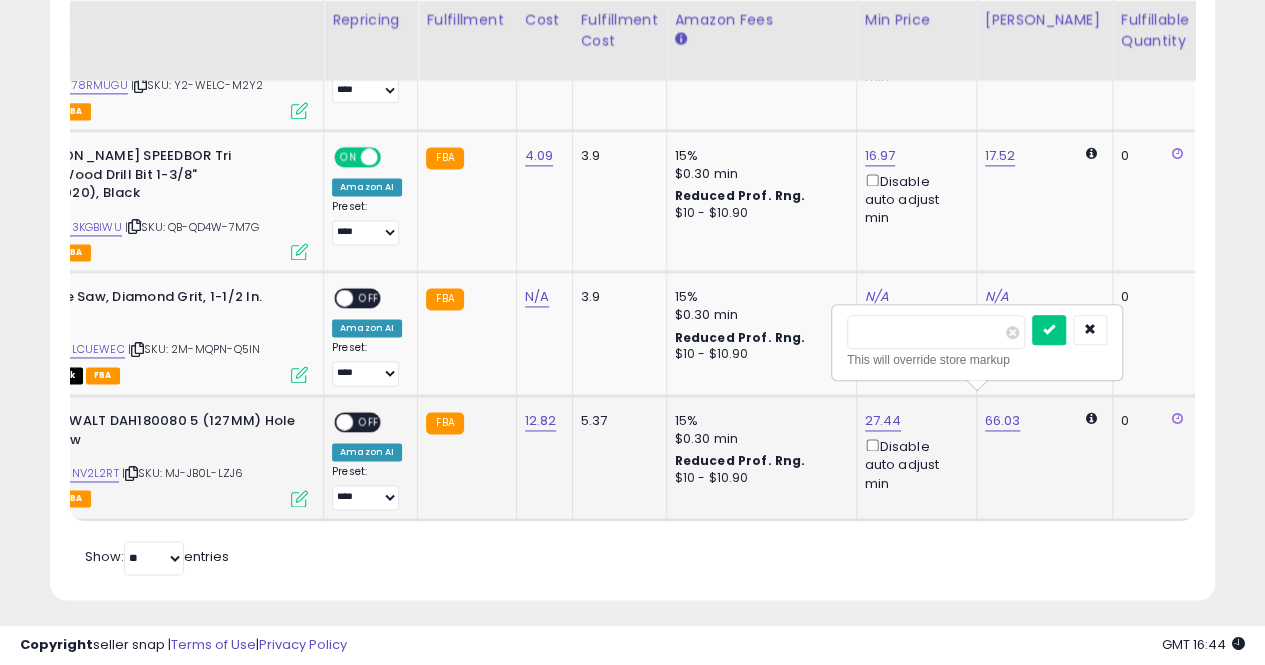 type on "*" 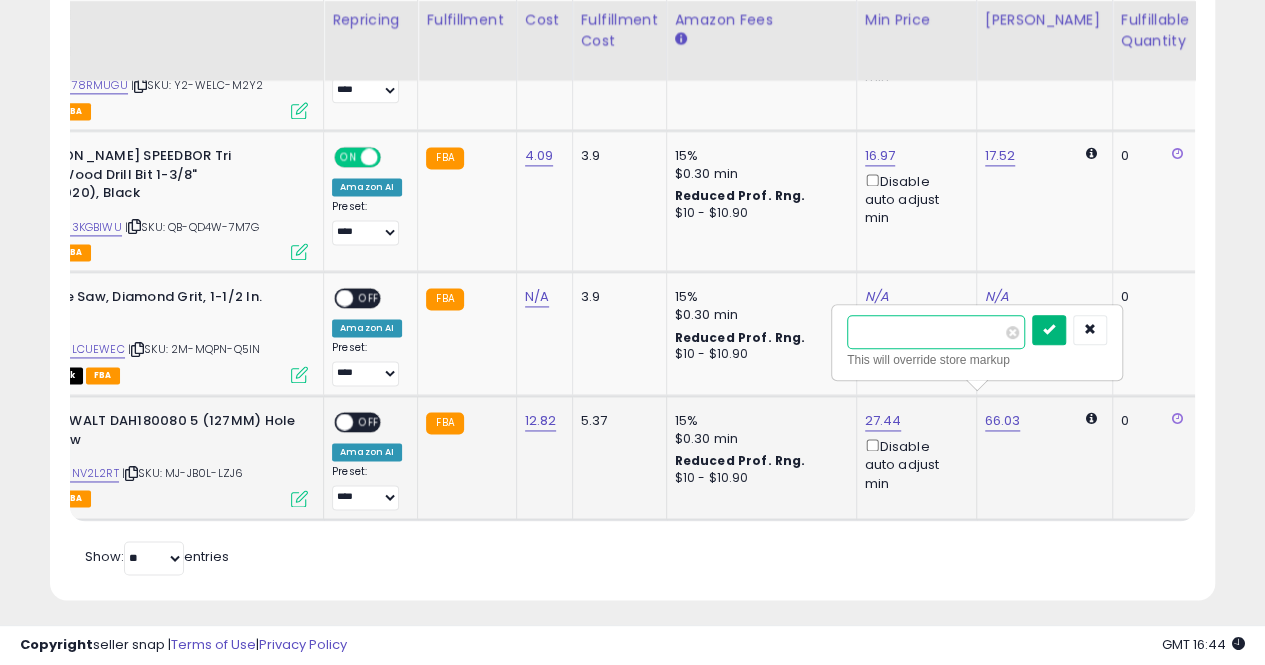 type on "*****" 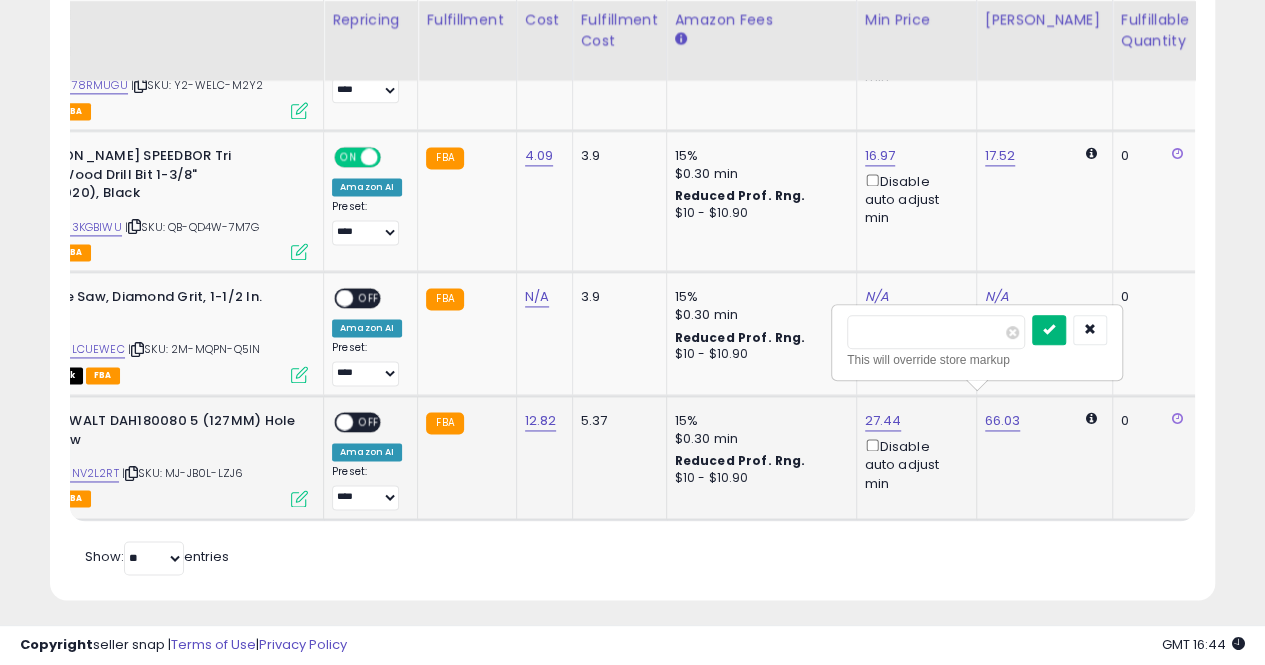 click at bounding box center (1049, 330) 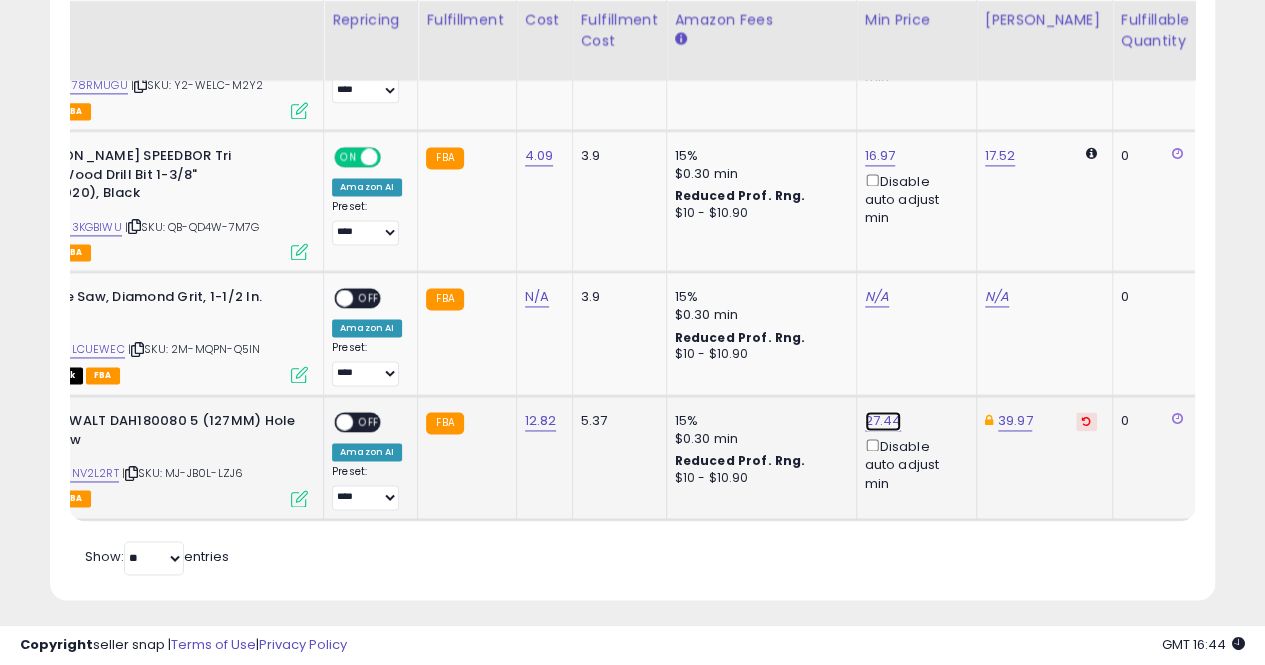 click on "27.44" at bounding box center [882, -233] 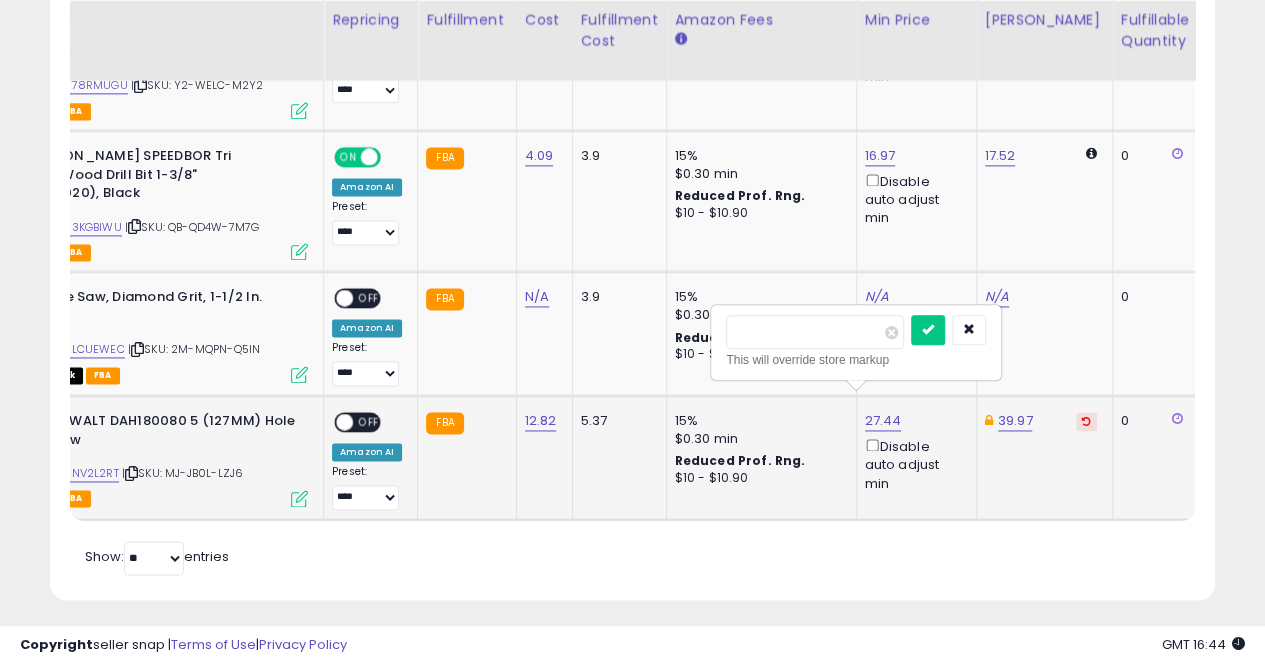 type on "*" 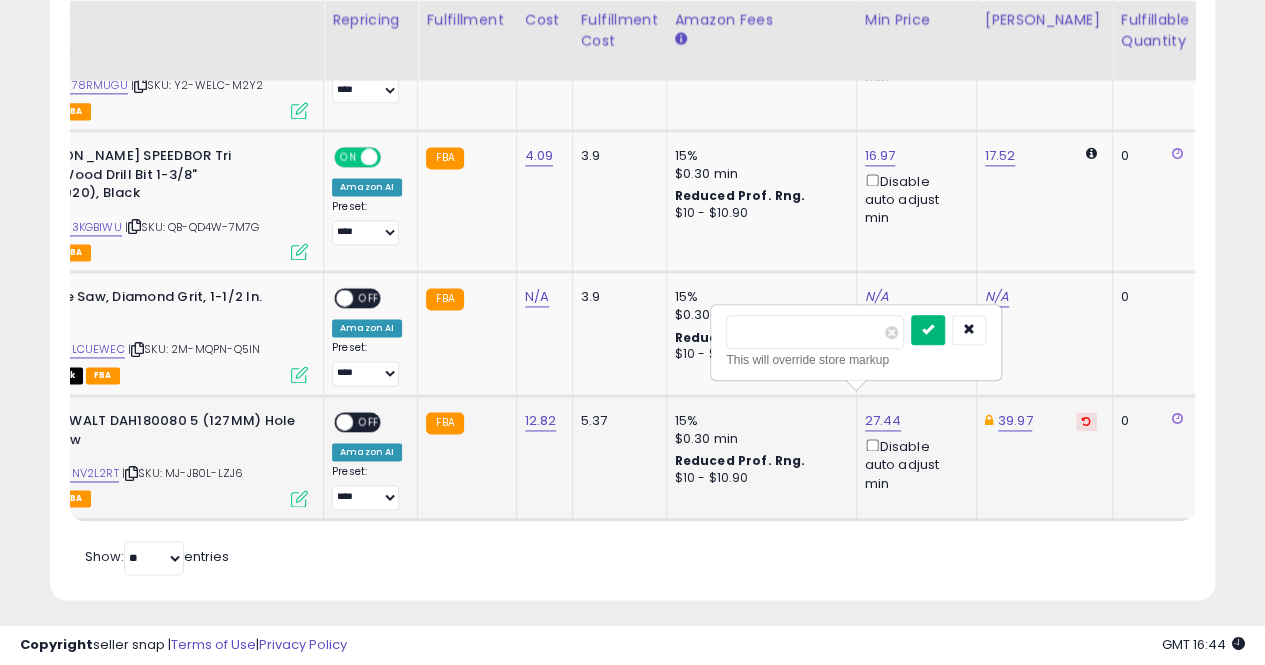 type on "*****" 